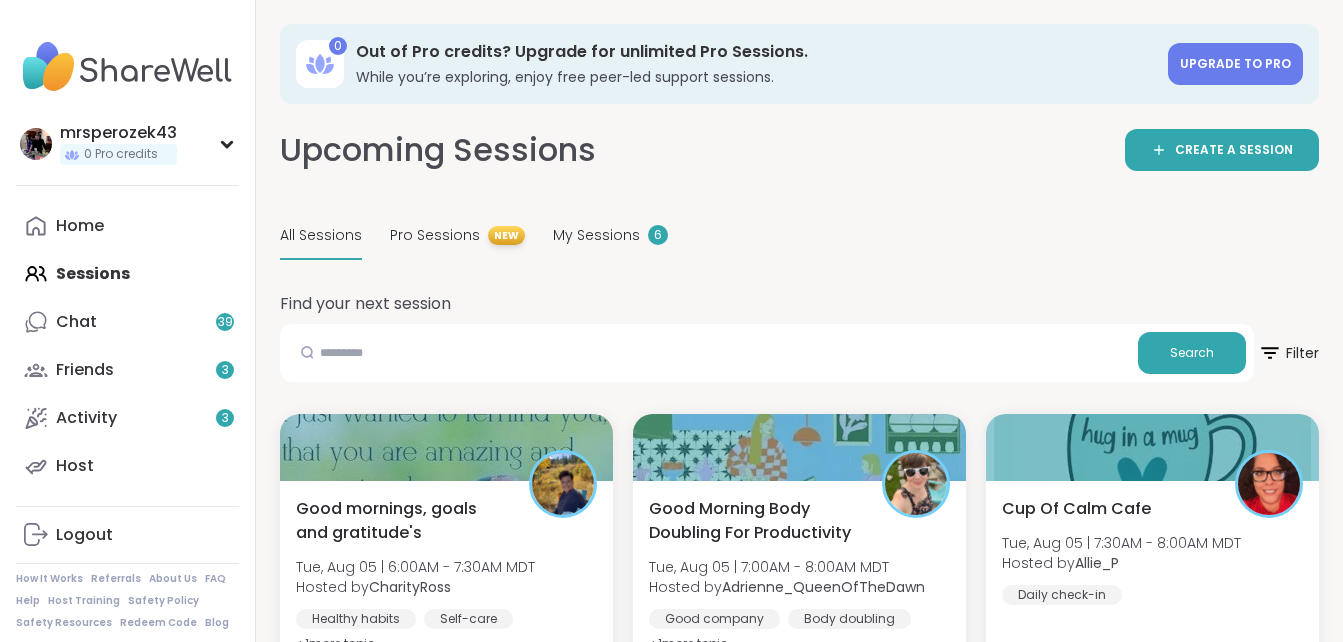 scroll, scrollTop: 0, scrollLeft: 0, axis: both 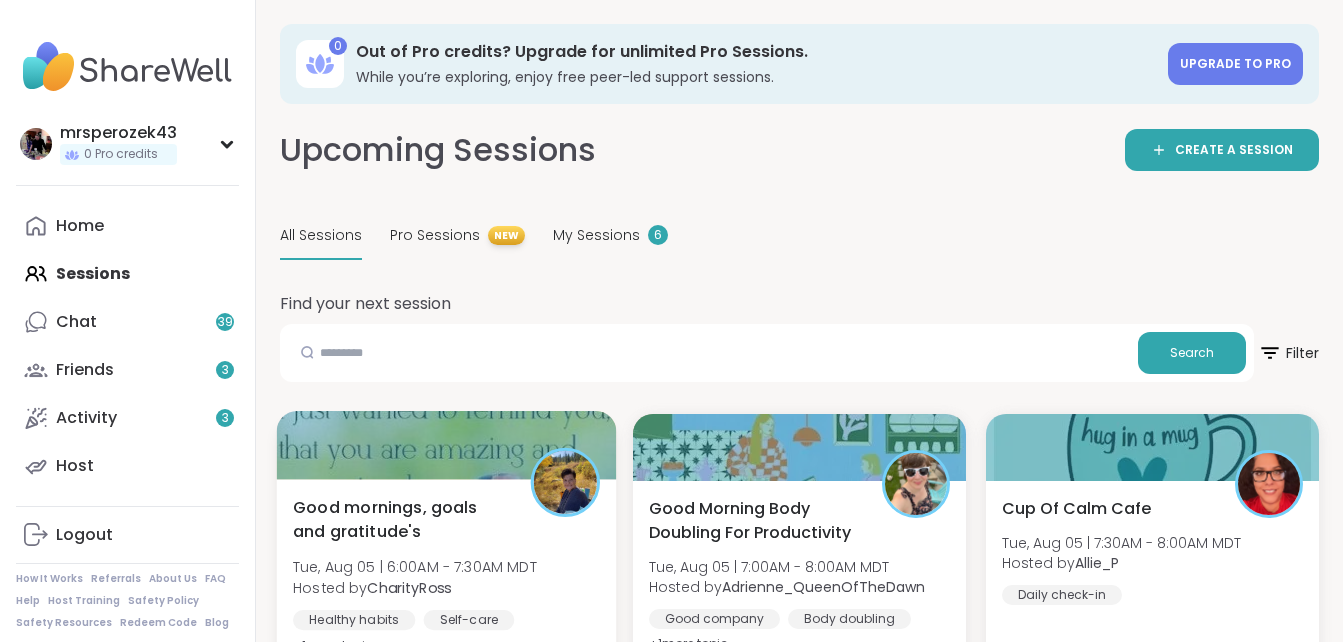 click on "Good mornings, goals and gratitude's" at bounding box center [400, 519] 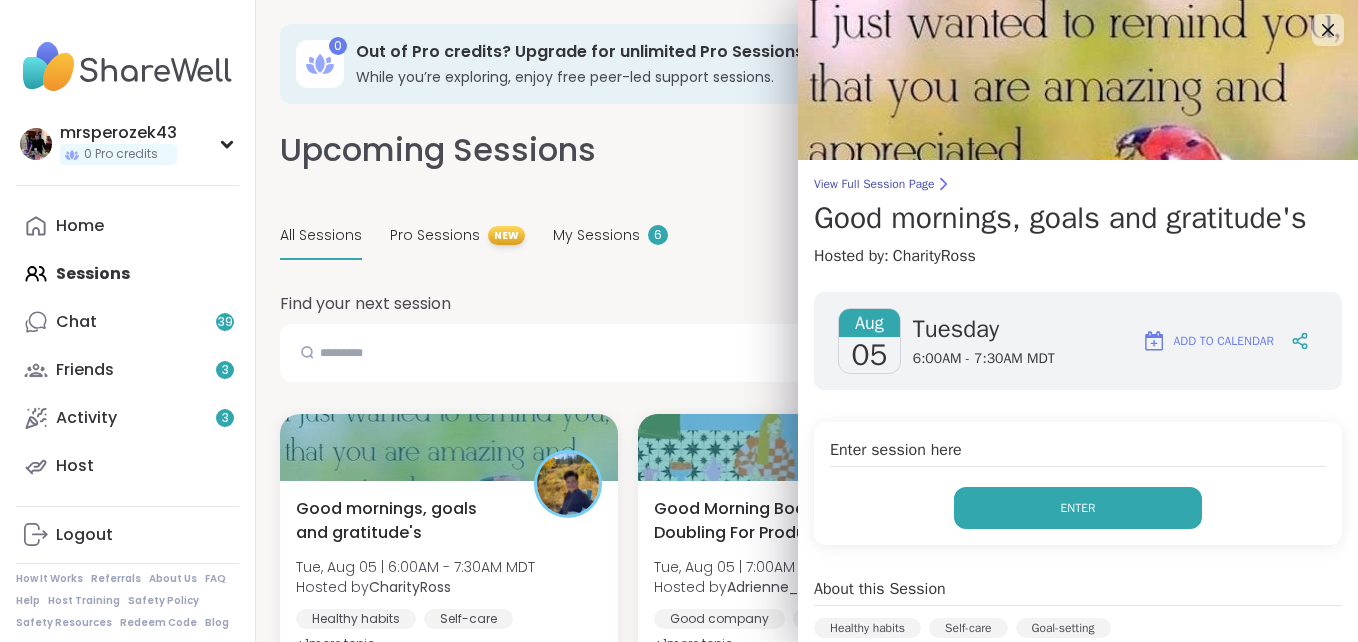 click on "Enter" at bounding box center (1078, 508) 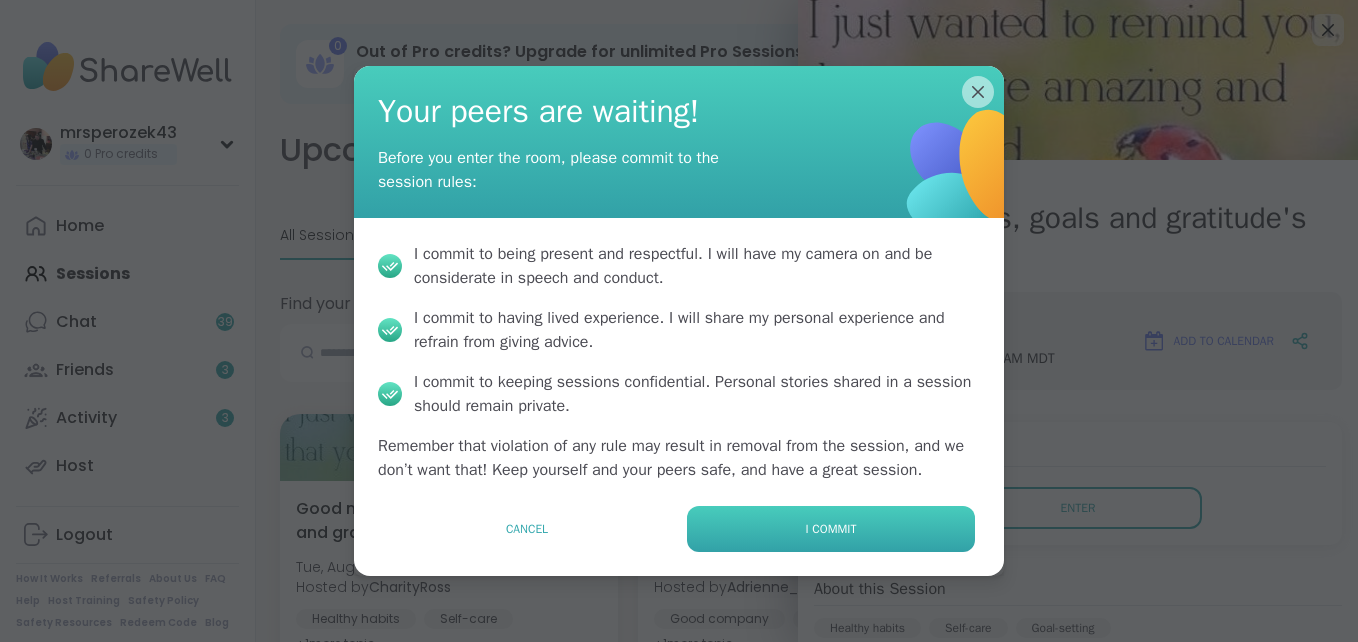 click on "I commit" at bounding box center (831, 529) 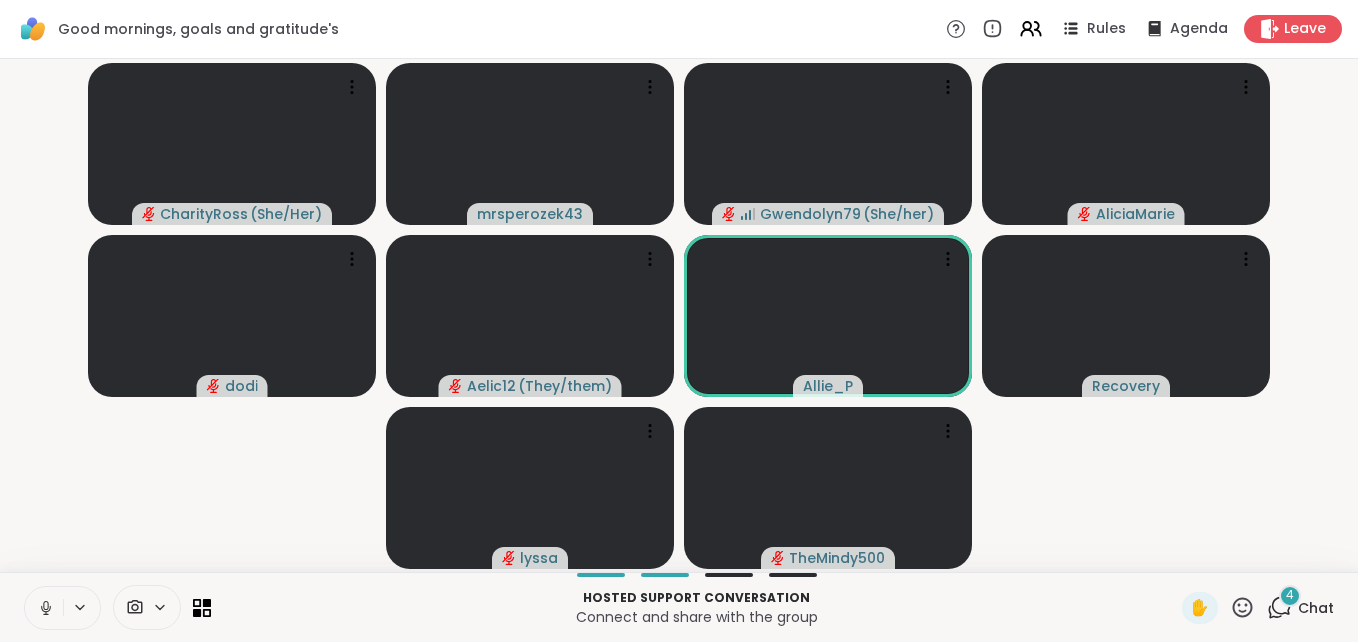 click 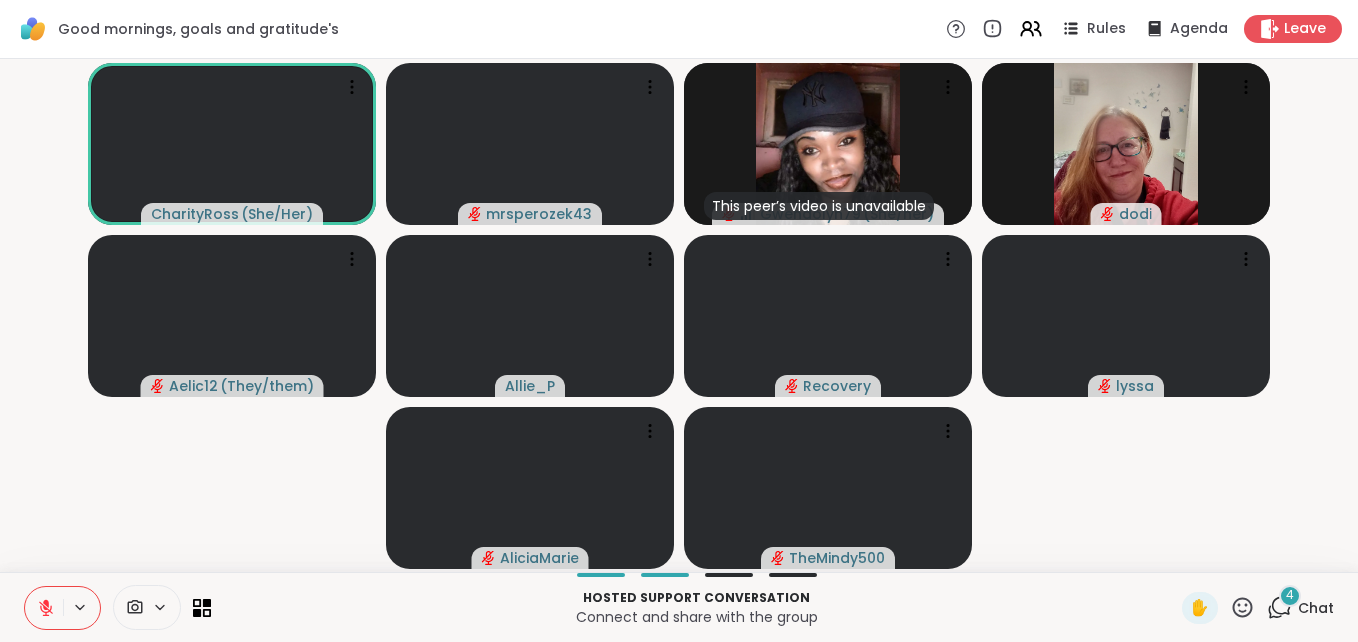 click 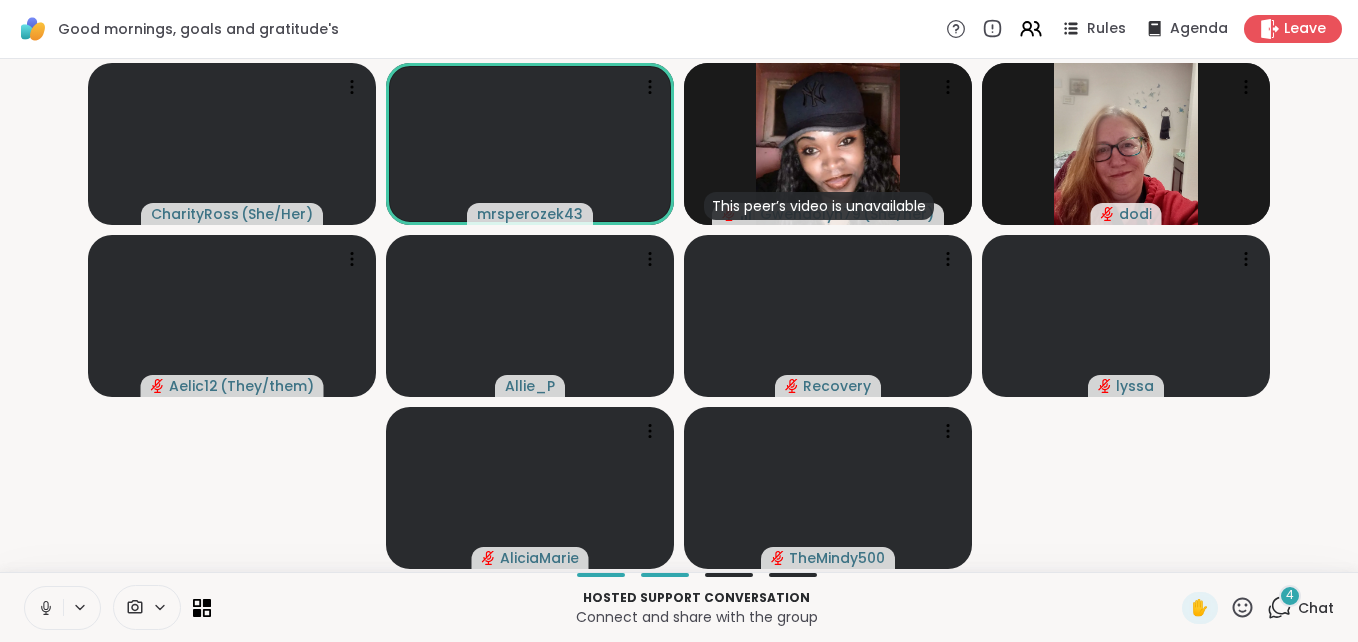 click 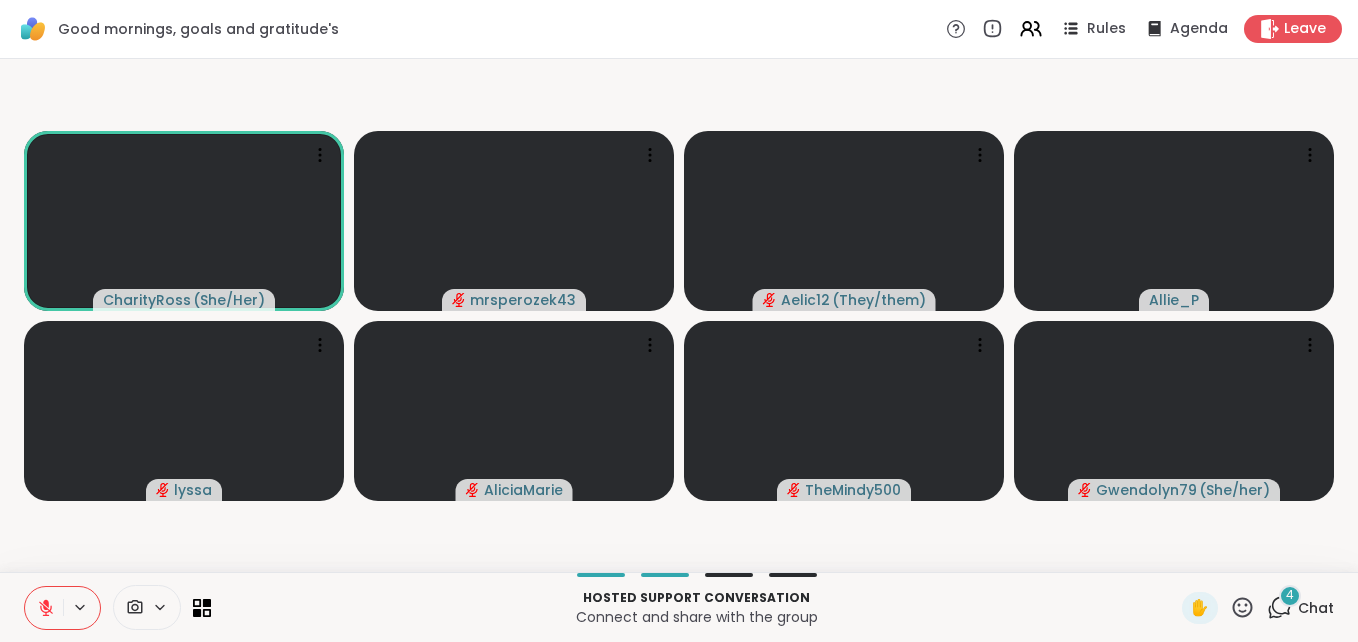 click 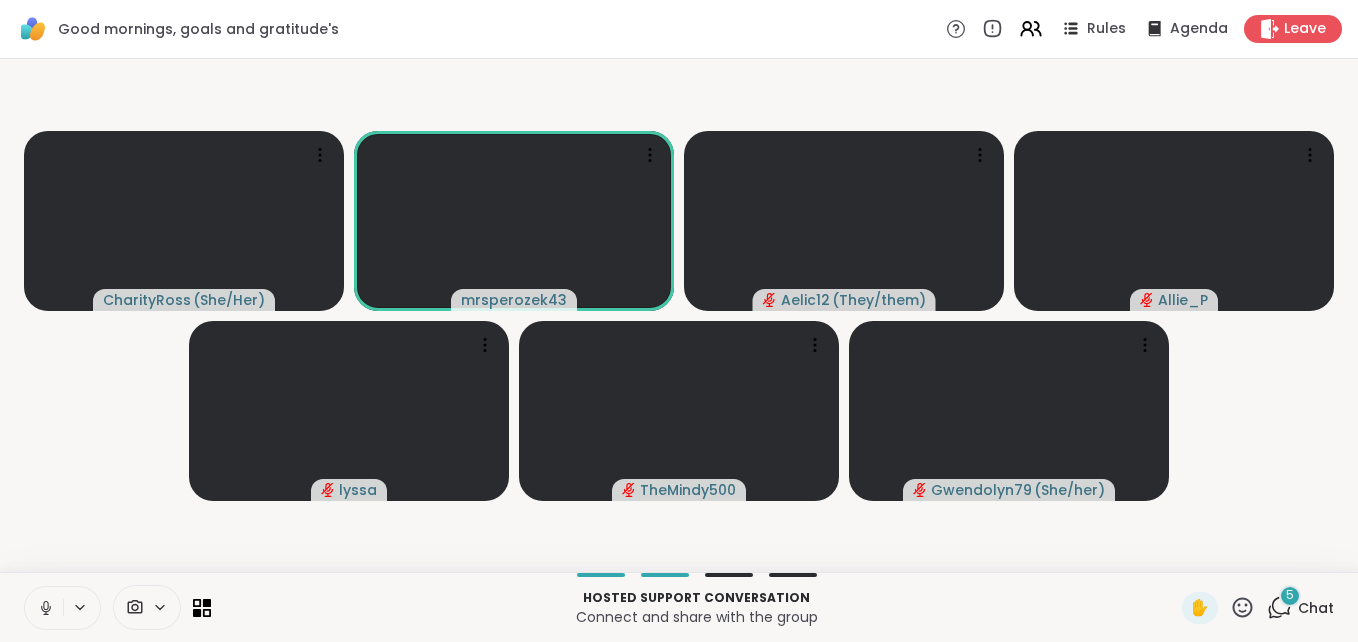 click 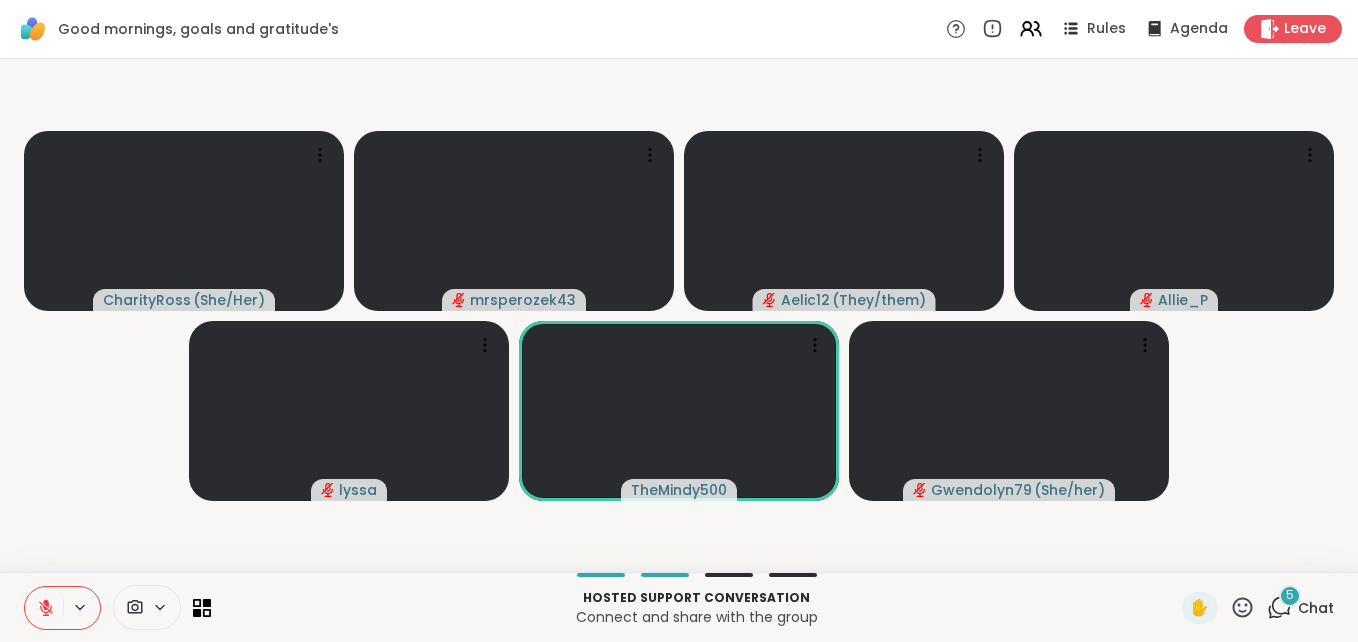 click on "5" at bounding box center (1290, 595) 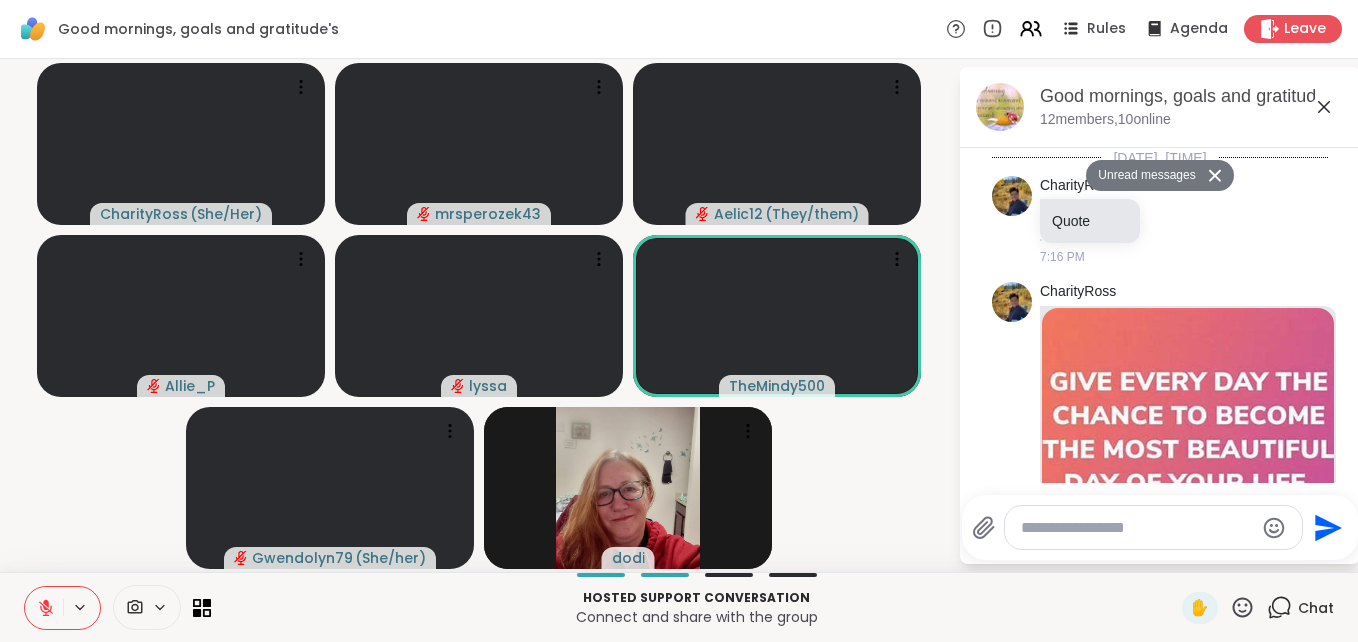 scroll, scrollTop: 2689, scrollLeft: 0, axis: vertical 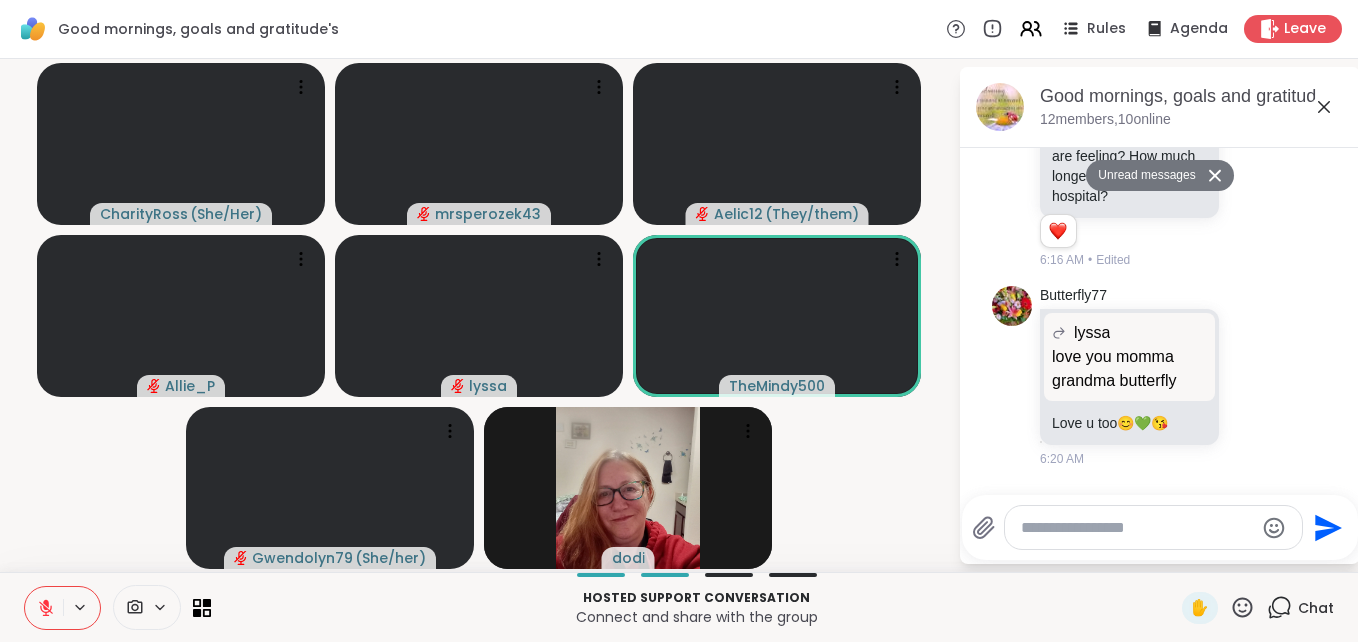 click 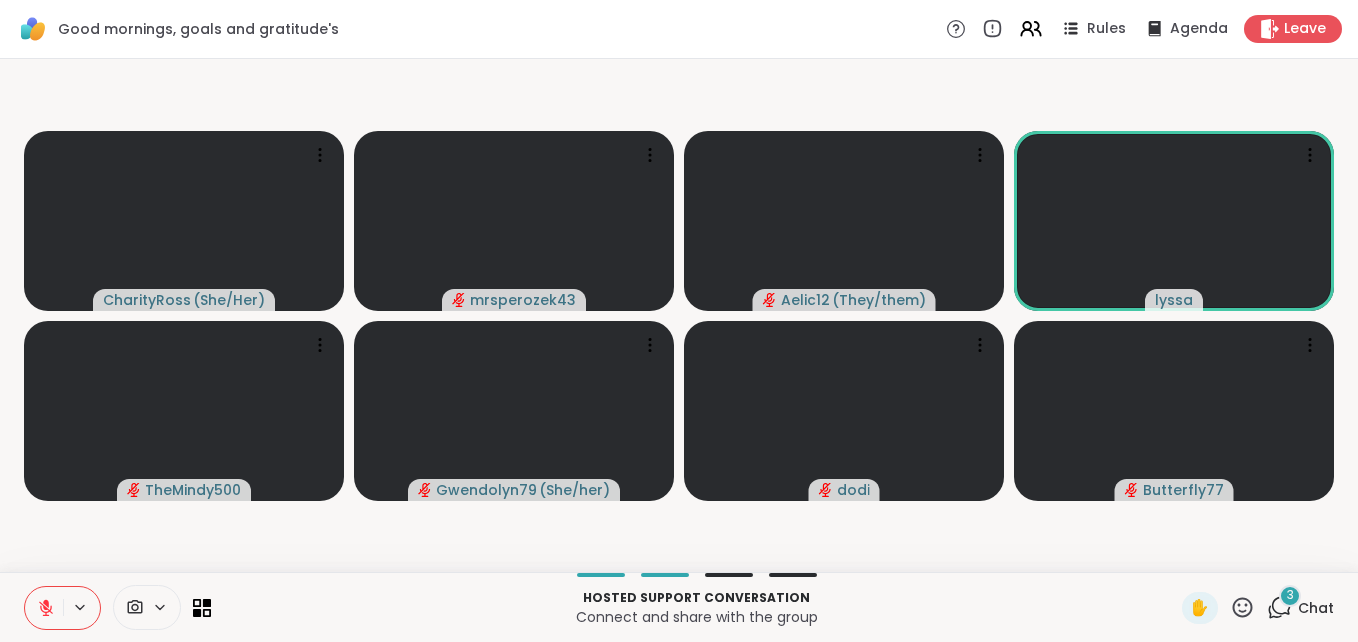 click 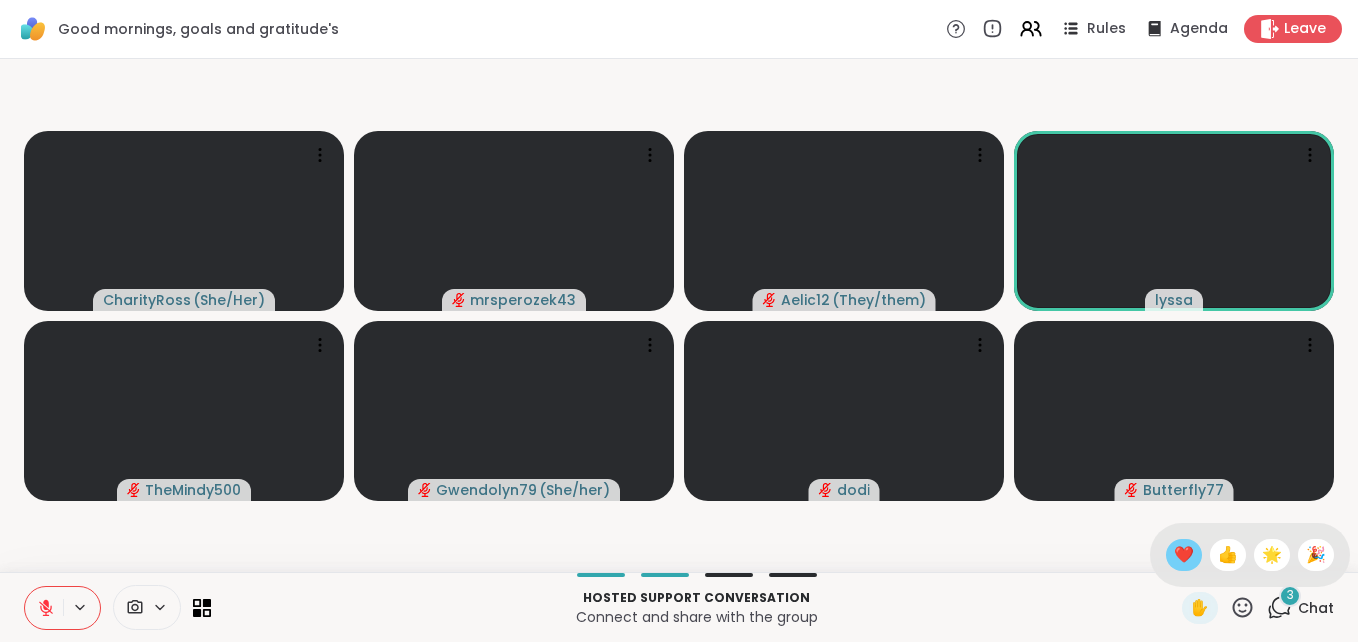 click on "❤️" at bounding box center (1184, 555) 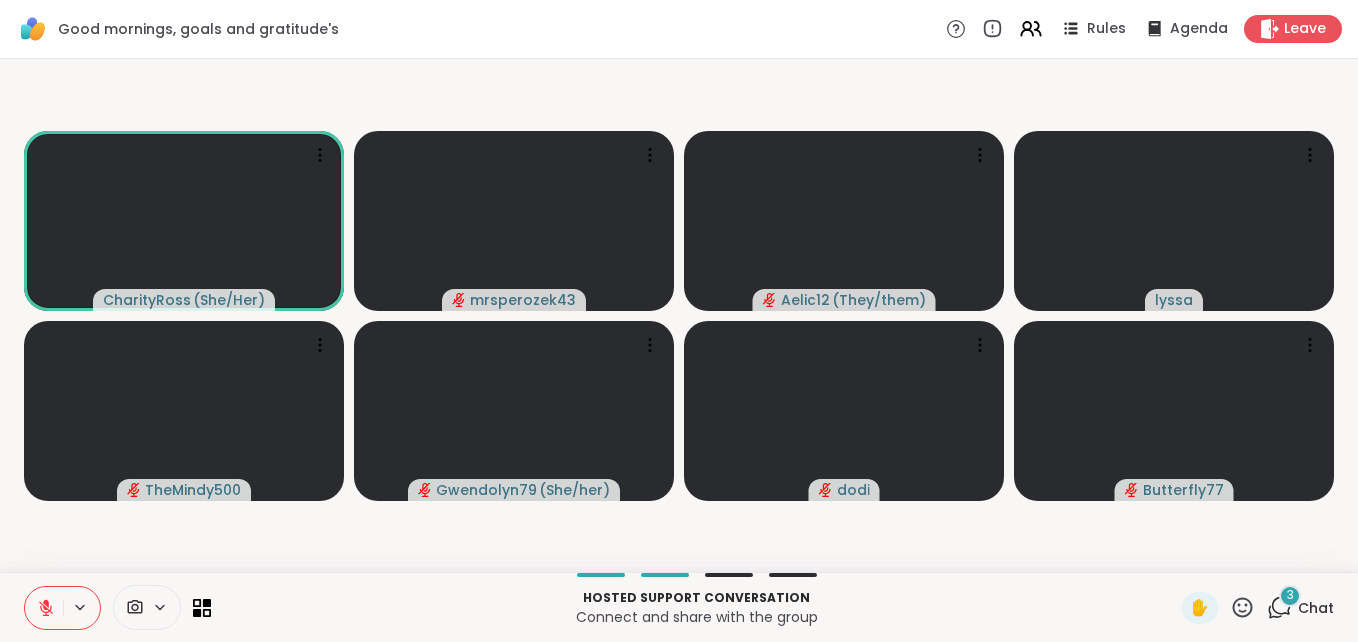 click 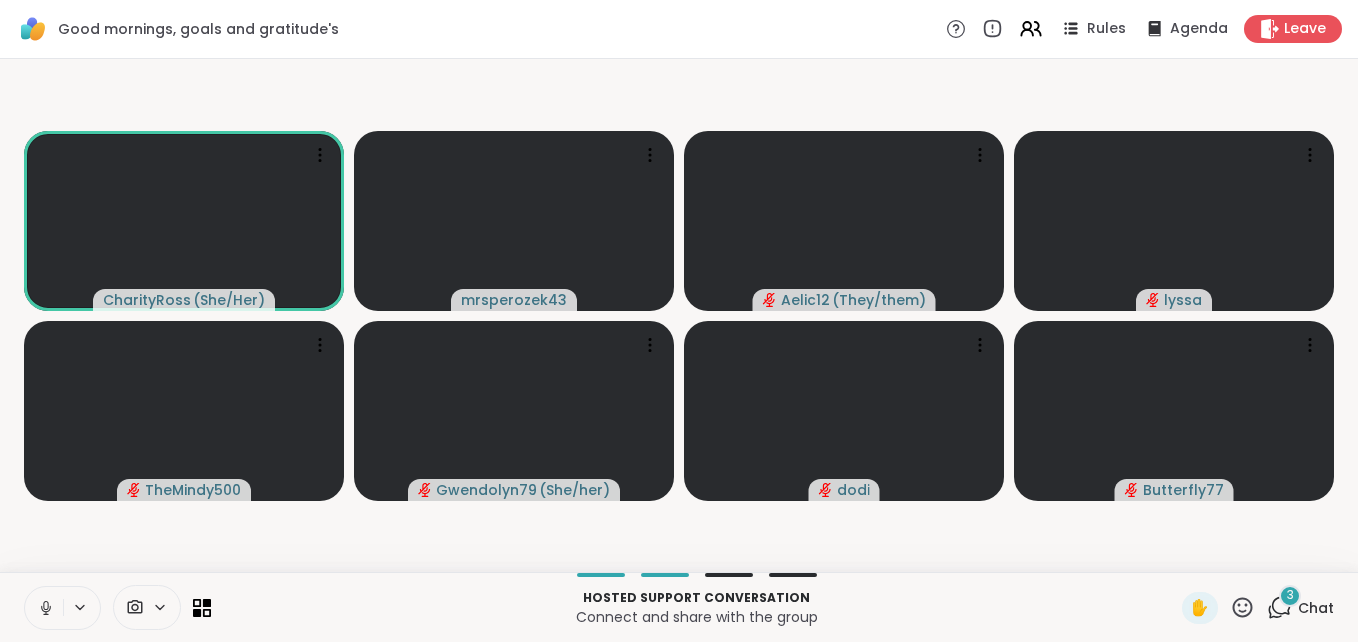 click 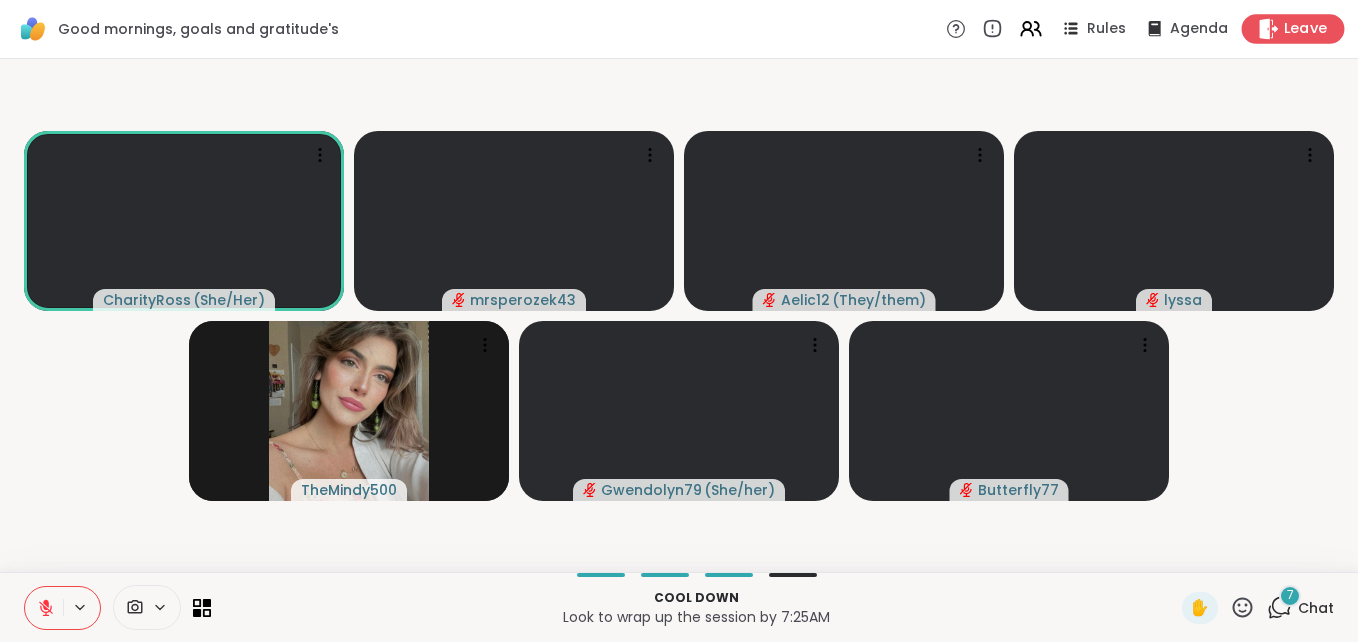 click on "Leave" at bounding box center (1306, 29) 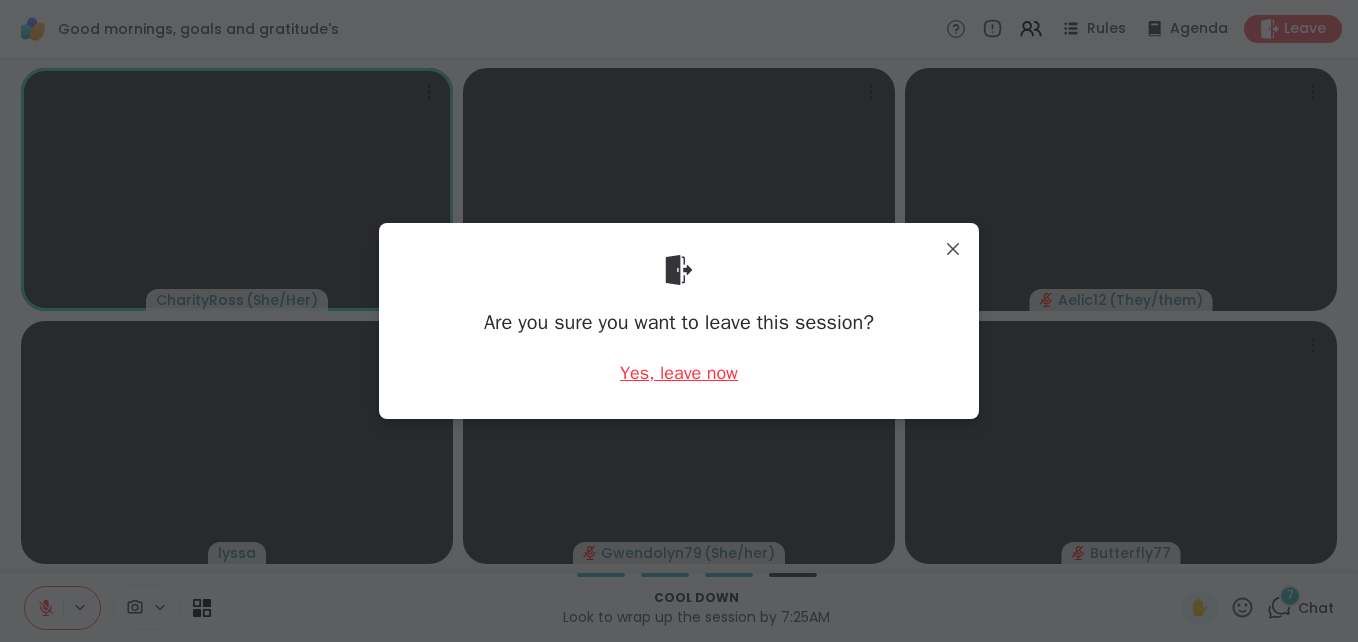 click on "Yes, leave now" at bounding box center (679, 373) 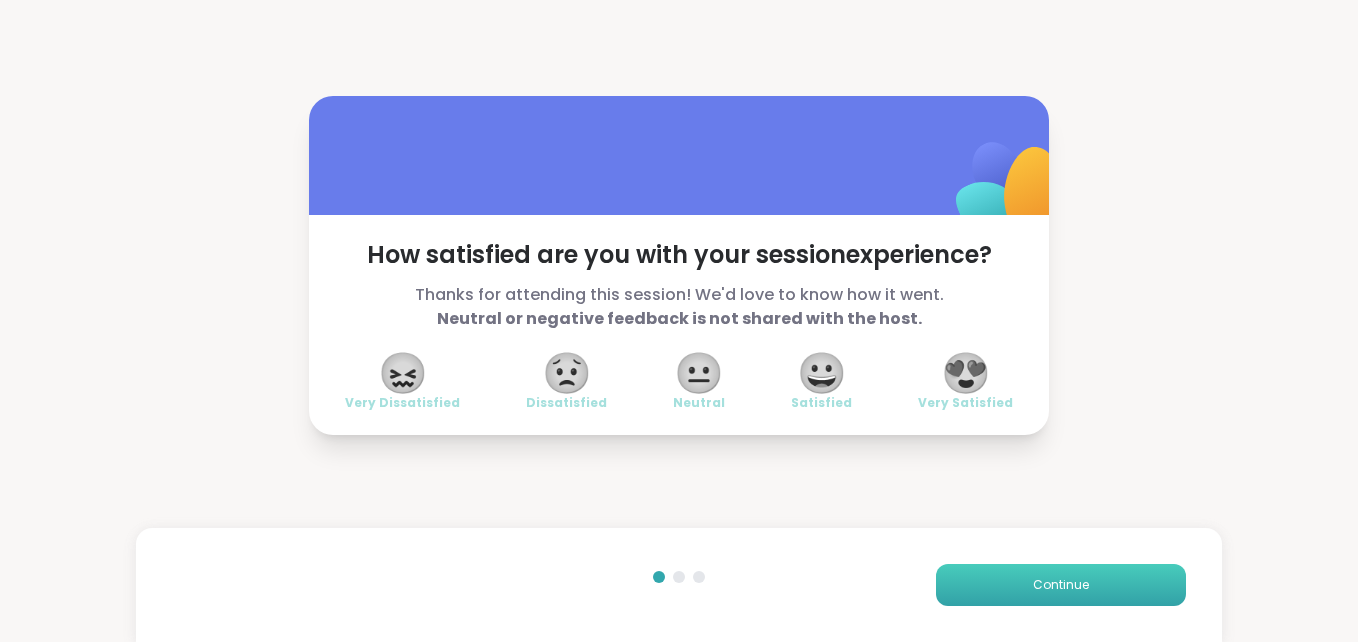 click on "Continue" at bounding box center [1061, 585] 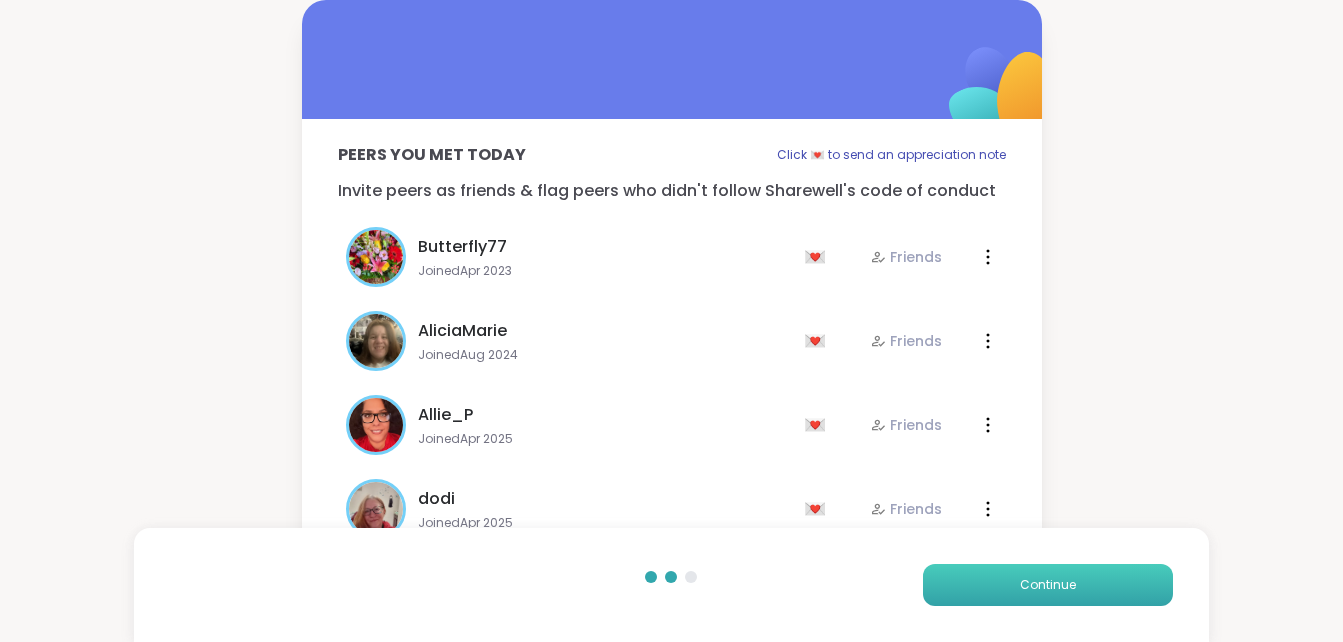 click on "Continue" at bounding box center [1048, 585] 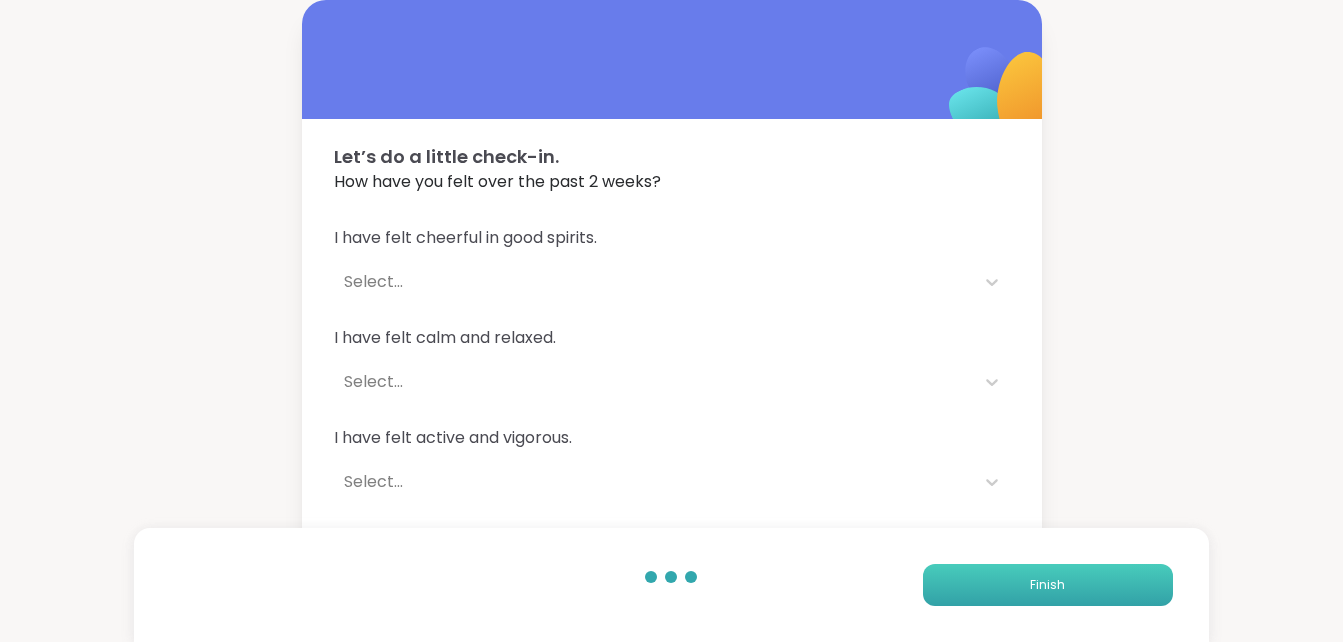 click on "Finish" at bounding box center (1048, 585) 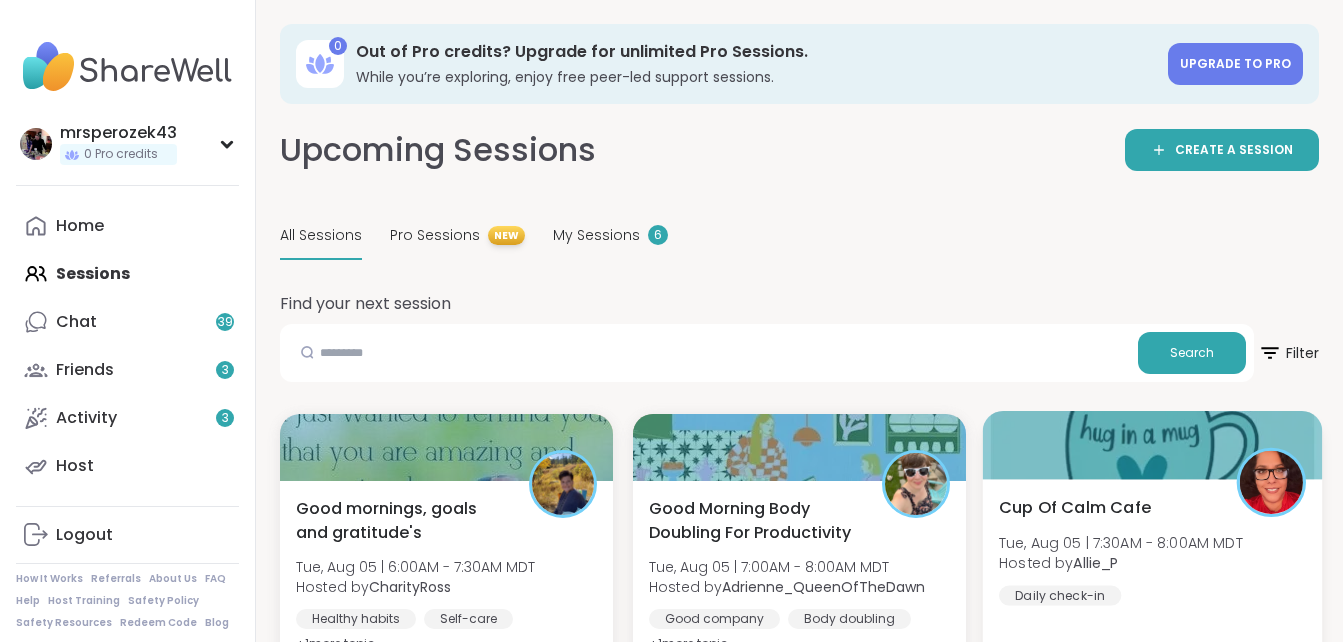 click on "Tue, Aug 05 | 7:30AM - 8:00AM MDT" at bounding box center (1121, 542) 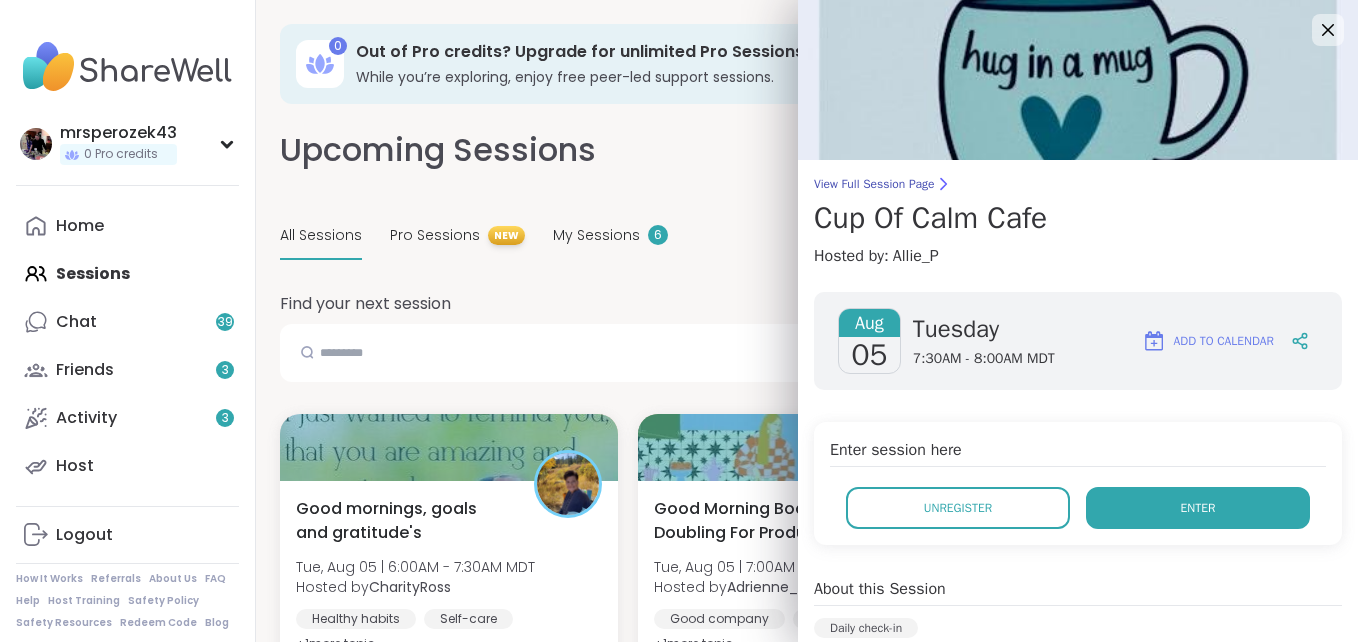 click on "Enter" at bounding box center (1198, 508) 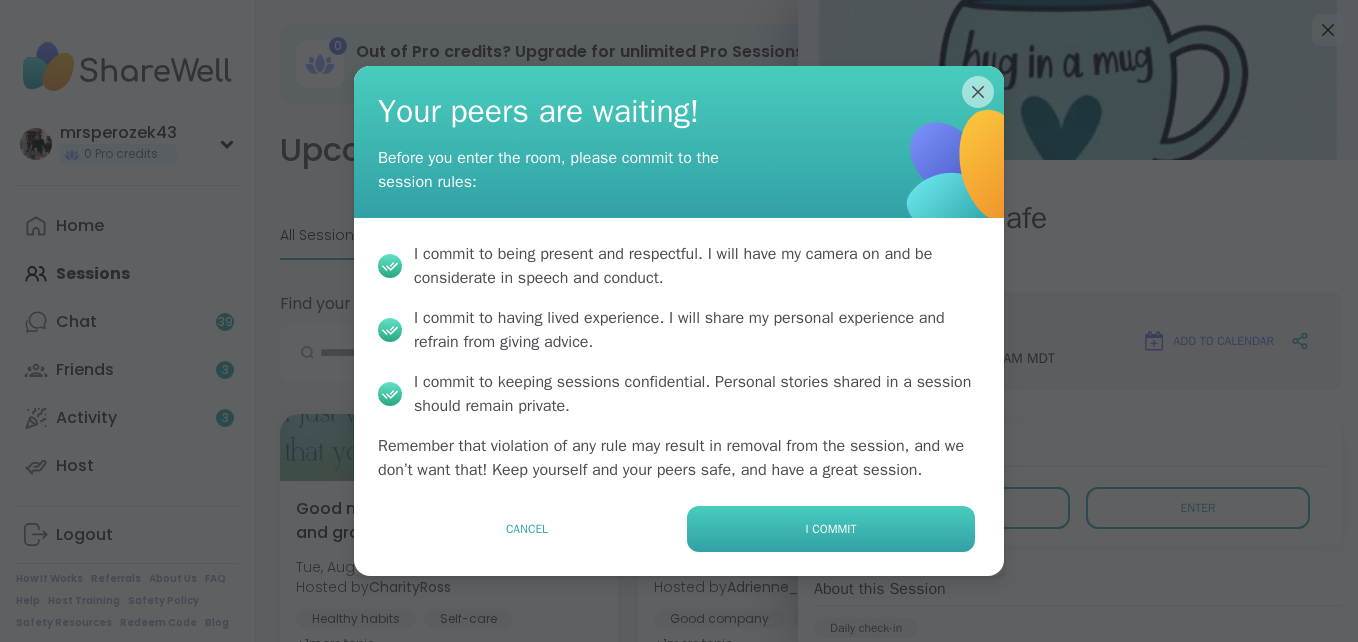 click on "I commit" at bounding box center [831, 529] 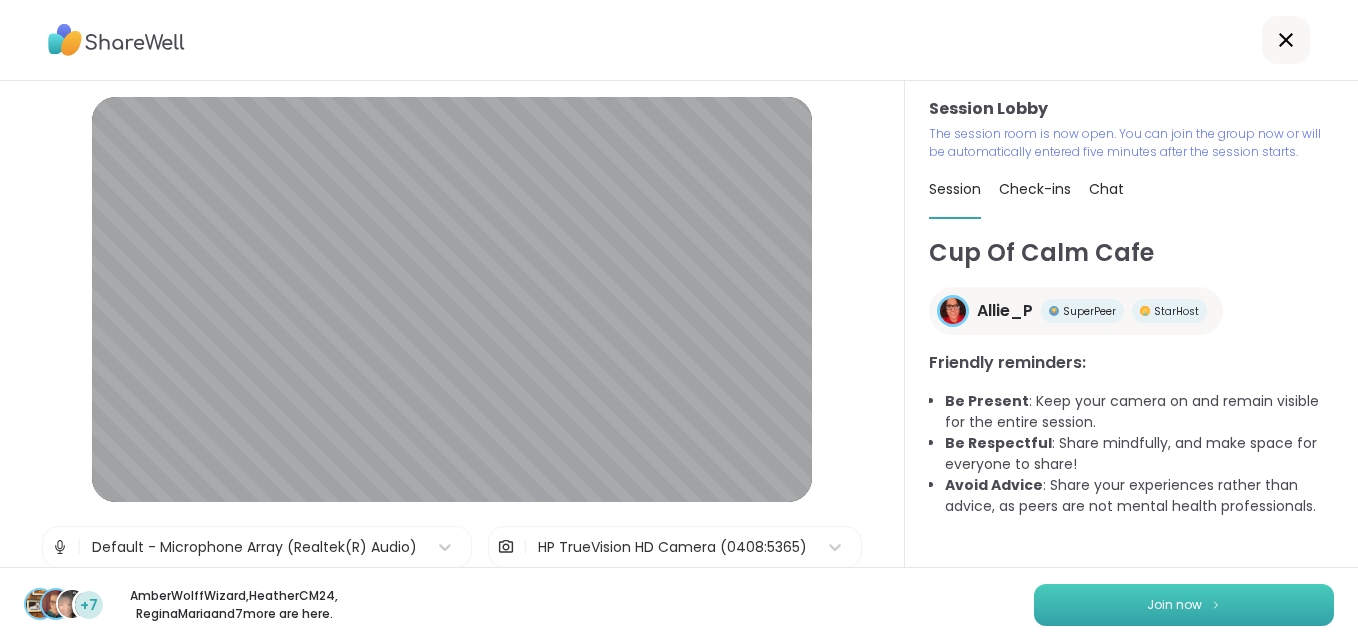 click on "Join now" at bounding box center [1184, 605] 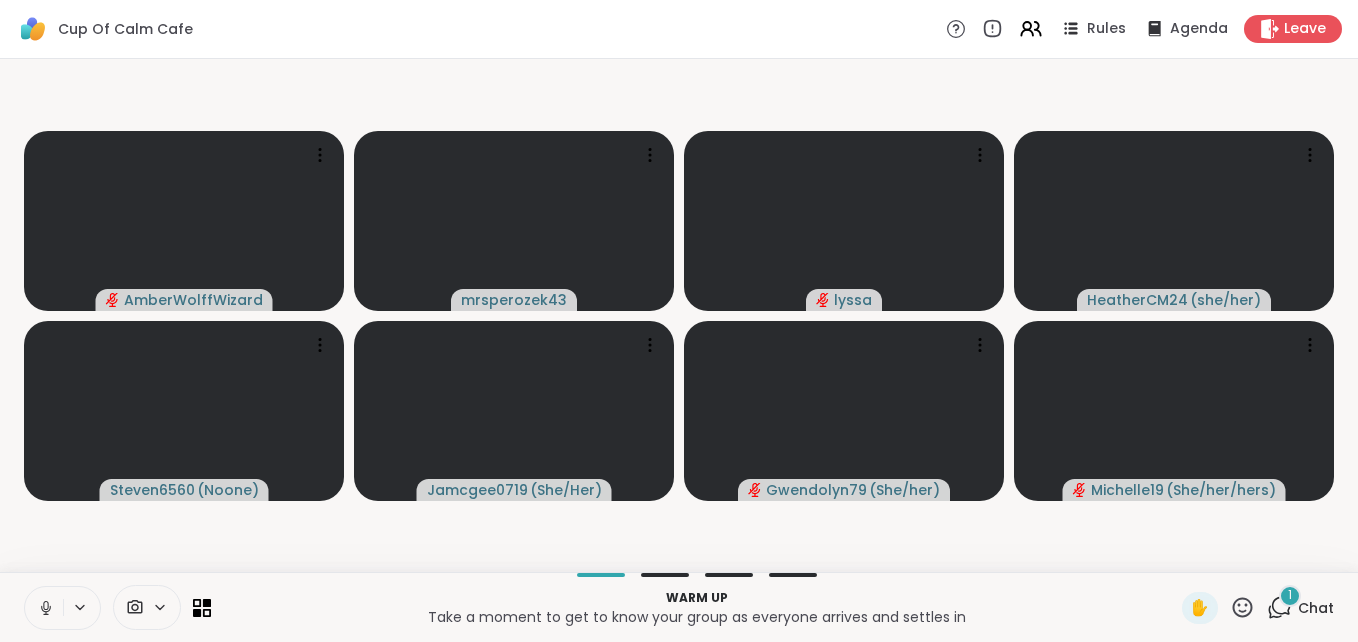 click 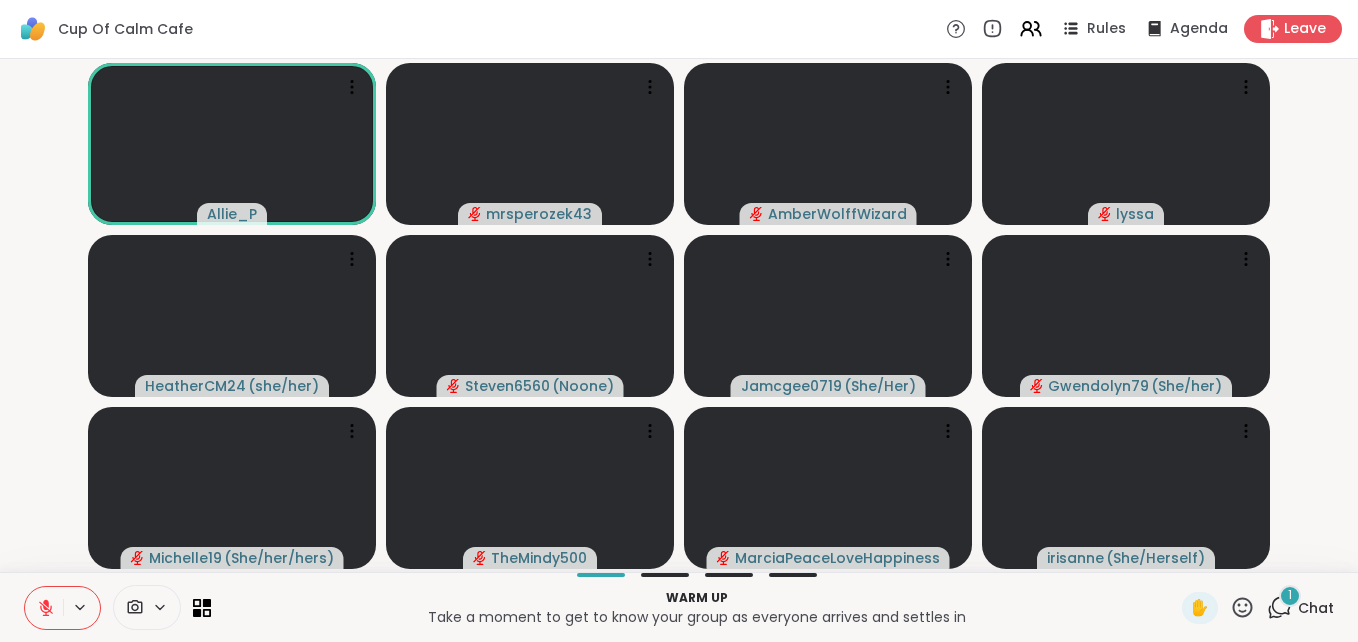 click on "1" at bounding box center [1290, 595] 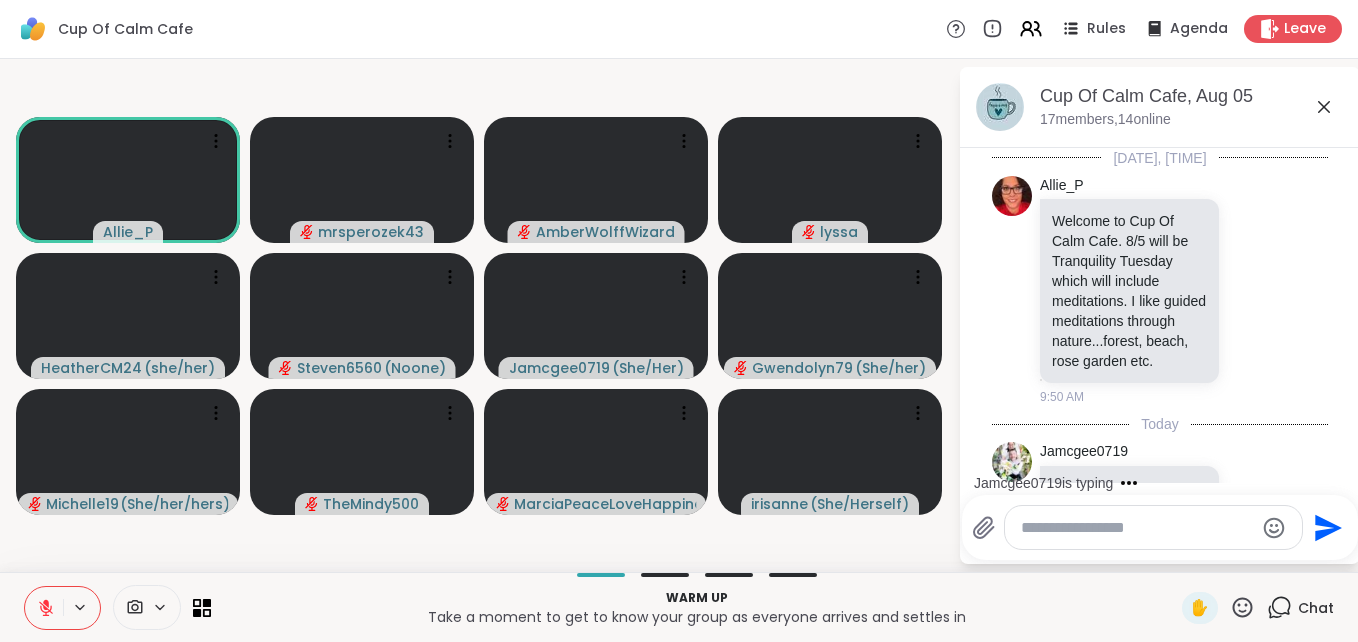 scroll, scrollTop: 118, scrollLeft: 0, axis: vertical 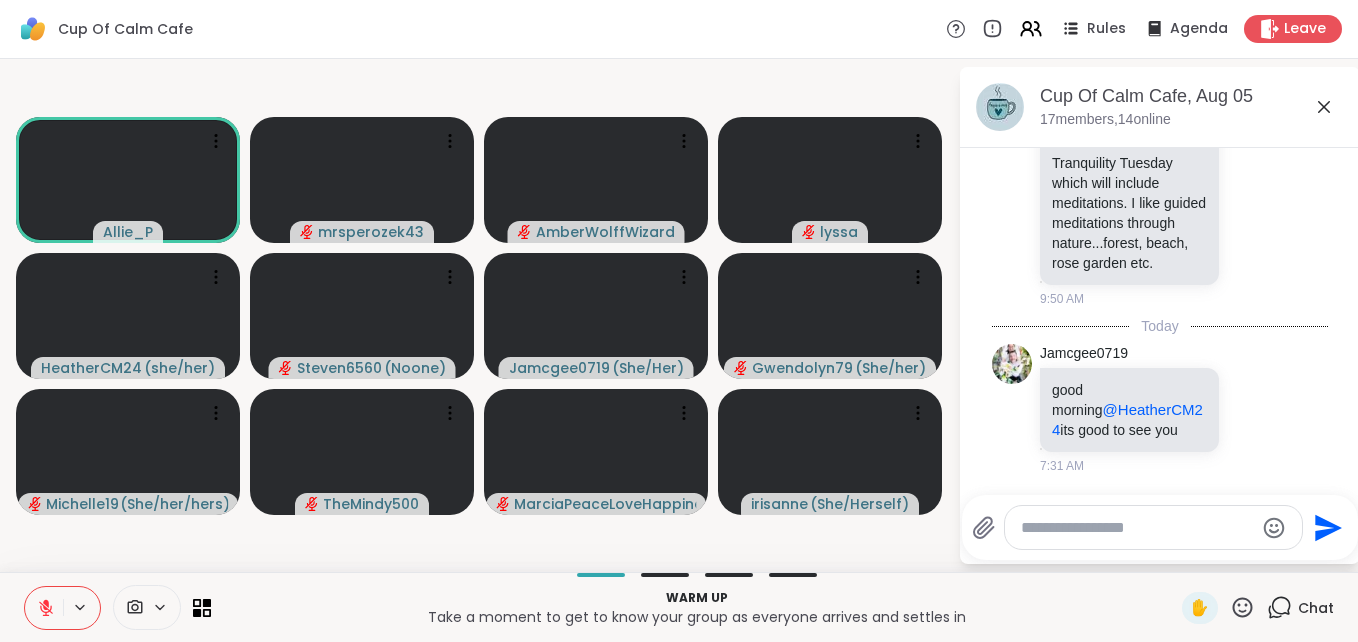 click 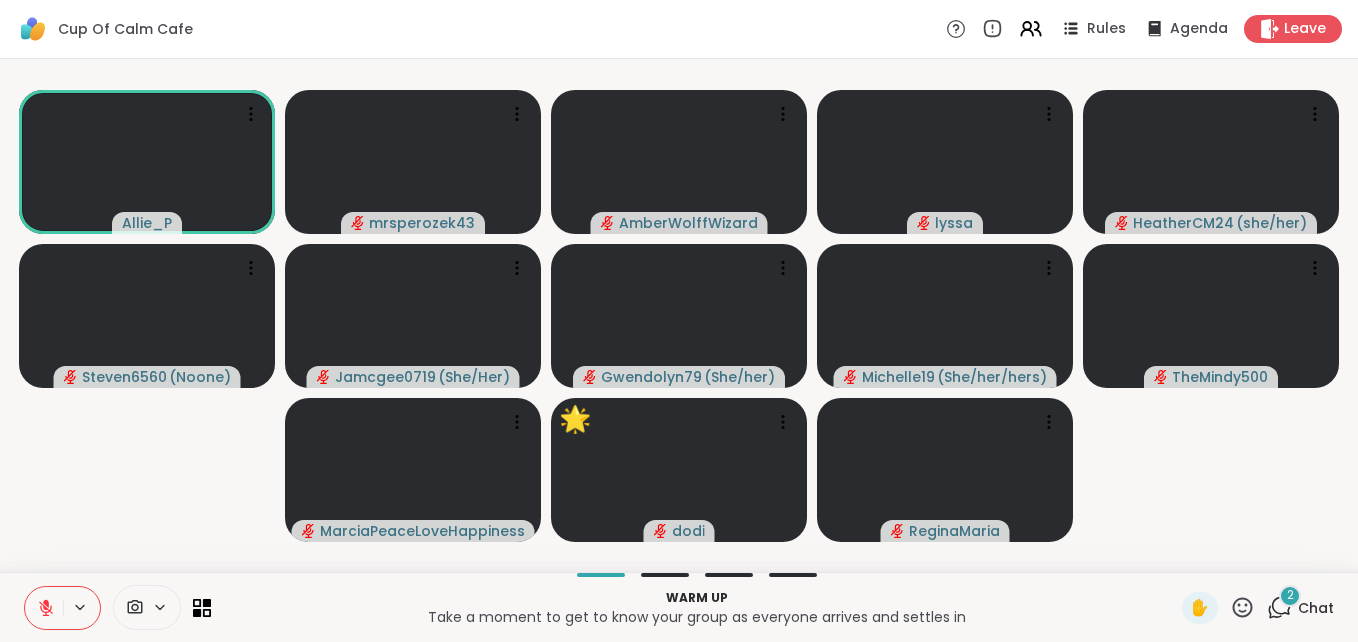 click 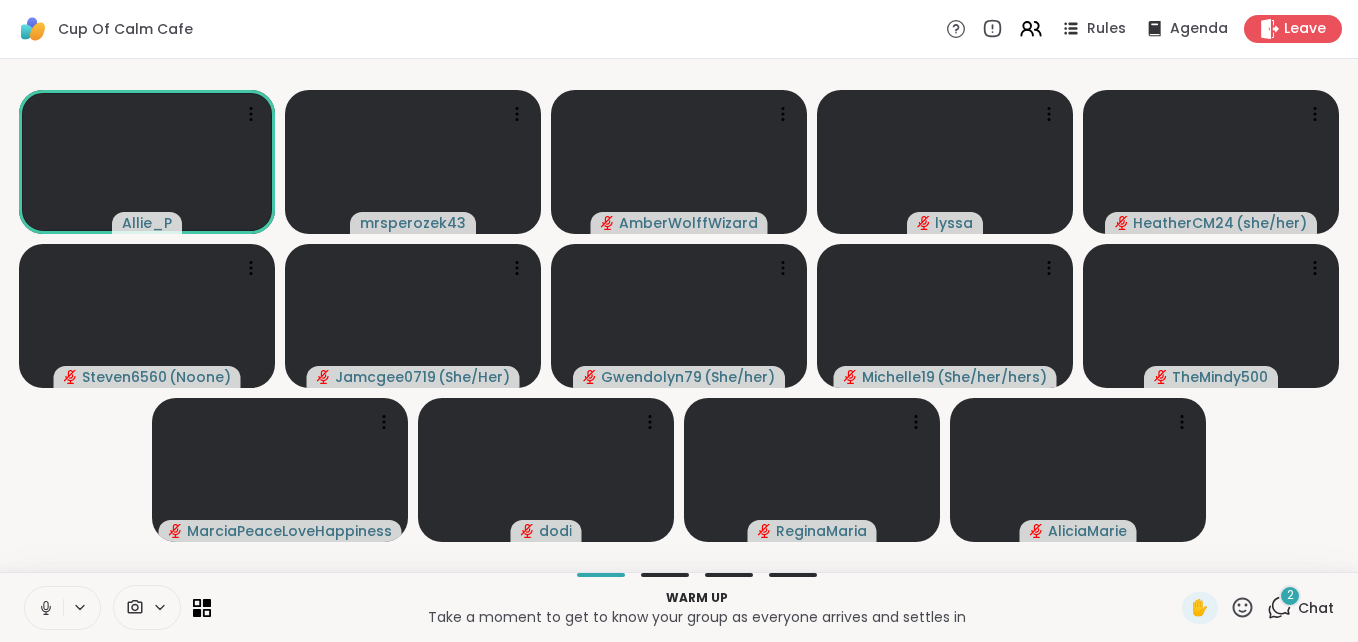 click 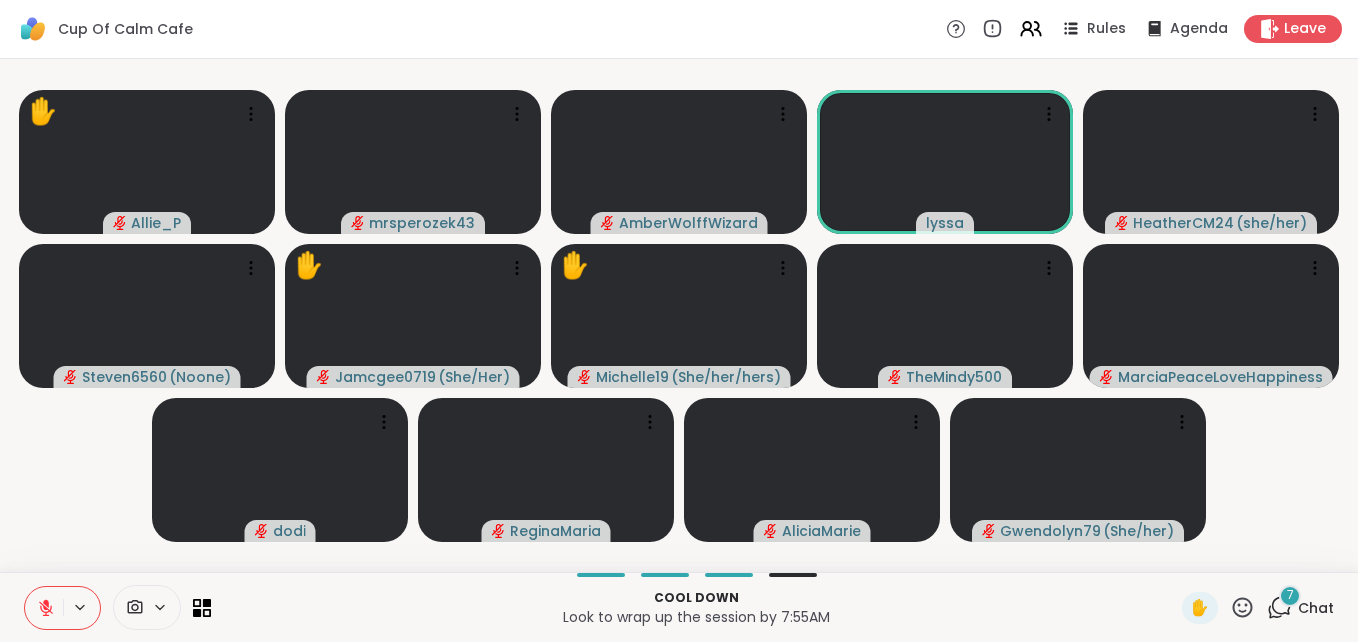 click on "7" at bounding box center [1290, 596] 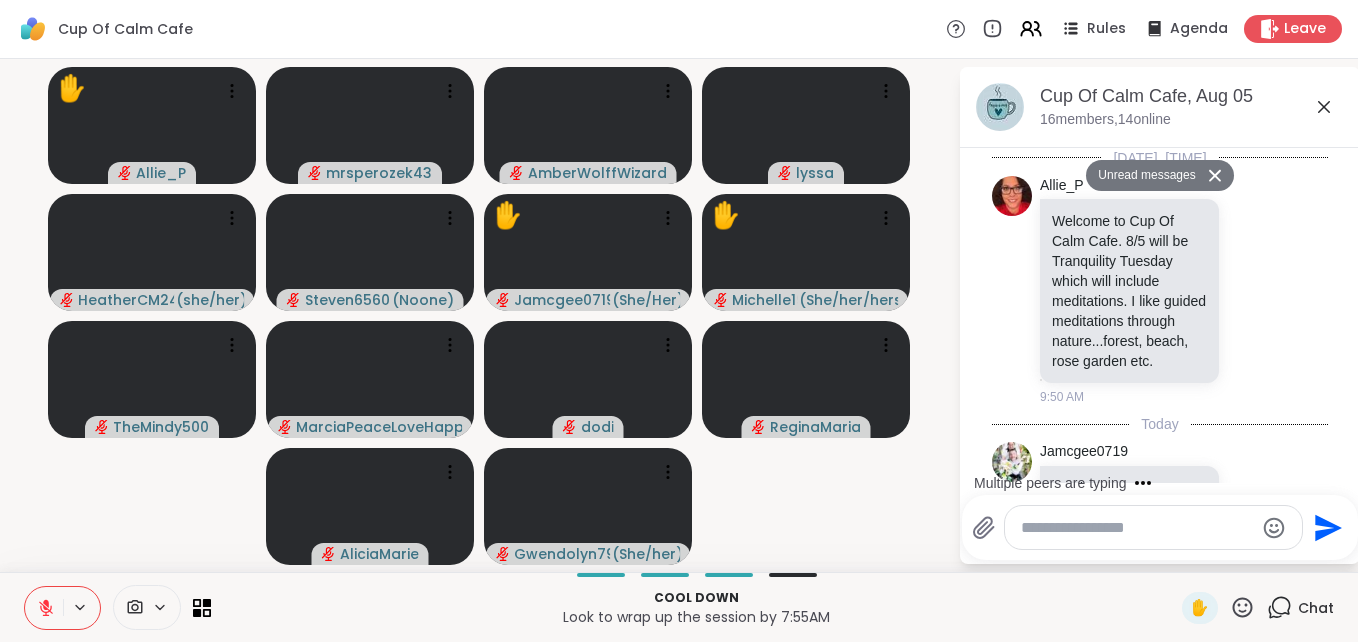 scroll, scrollTop: 1549, scrollLeft: 0, axis: vertical 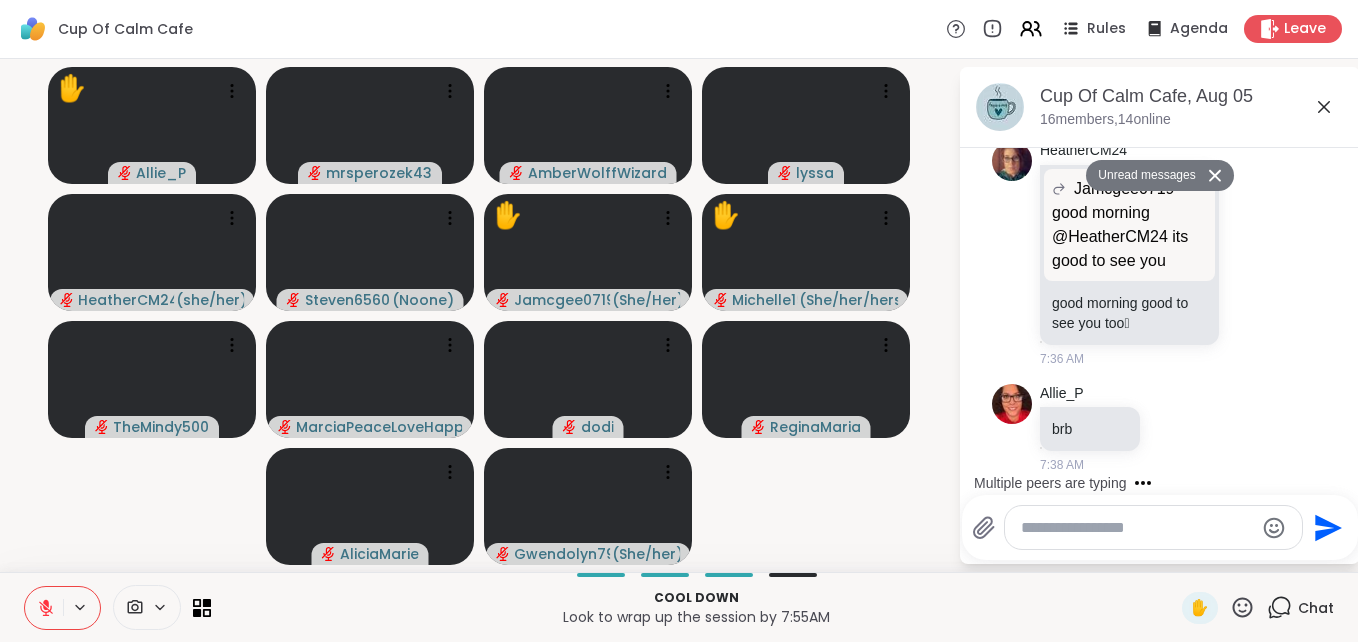 click at bounding box center [1137, 528] 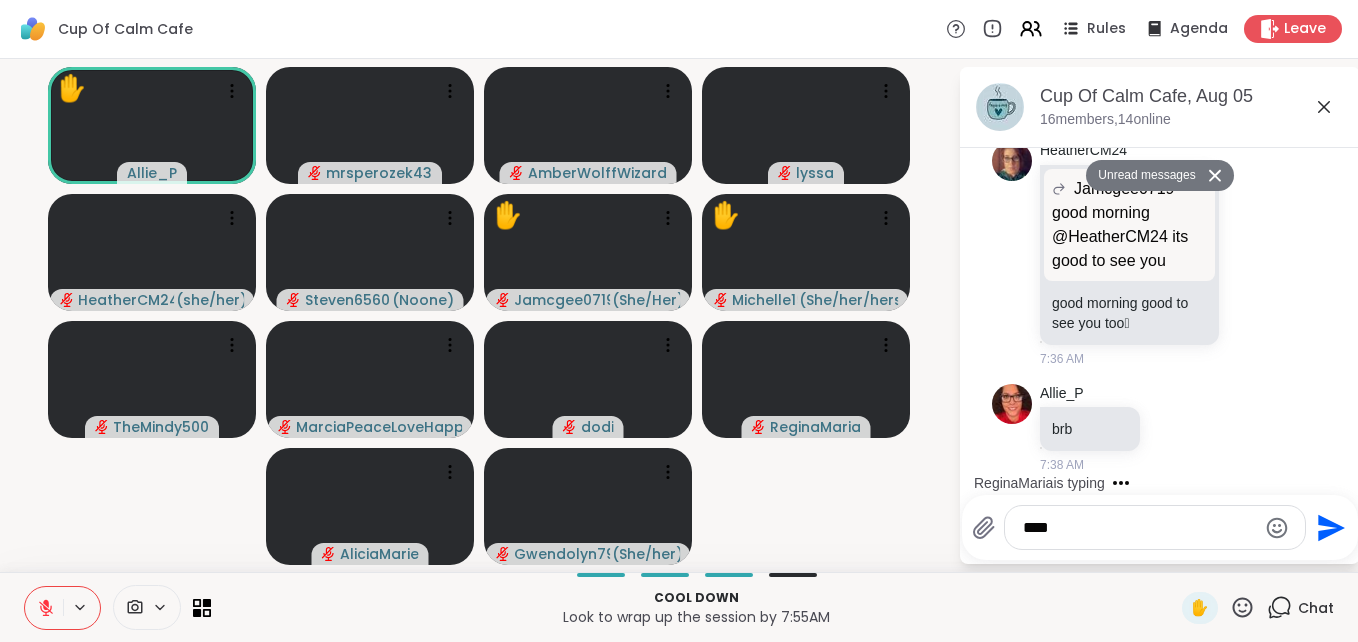 type on "****" 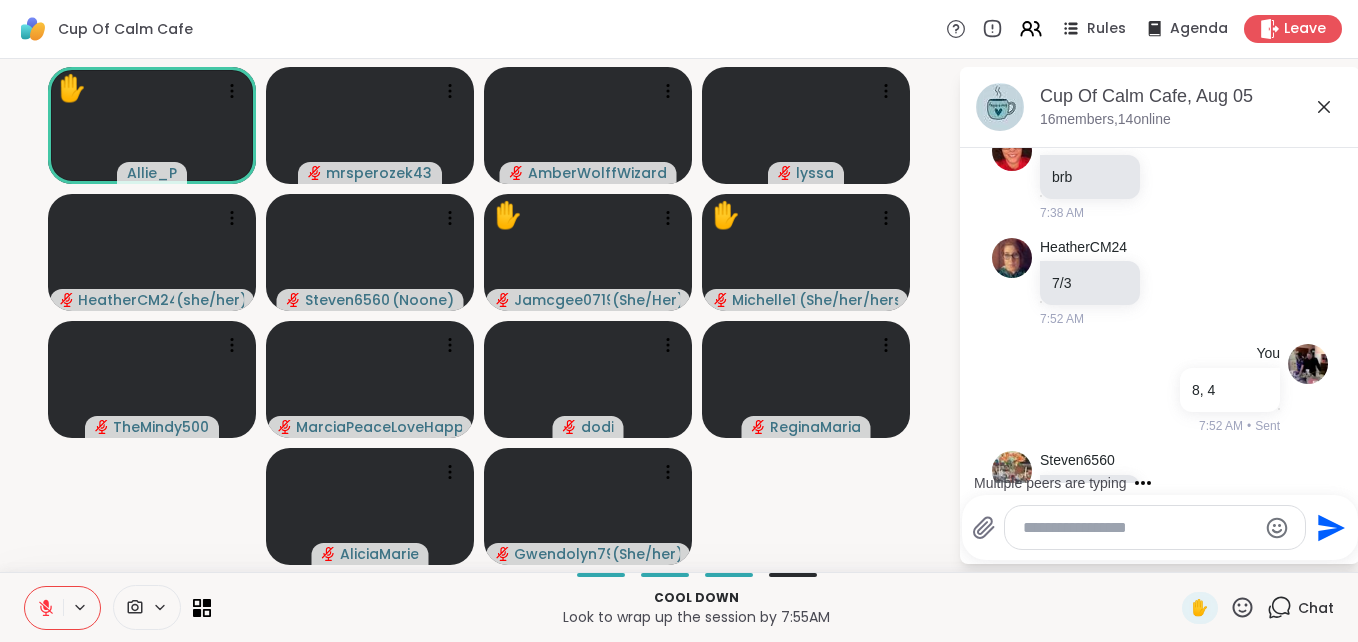 scroll, scrollTop: 1821, scrollLeft: 0, axis: vertical 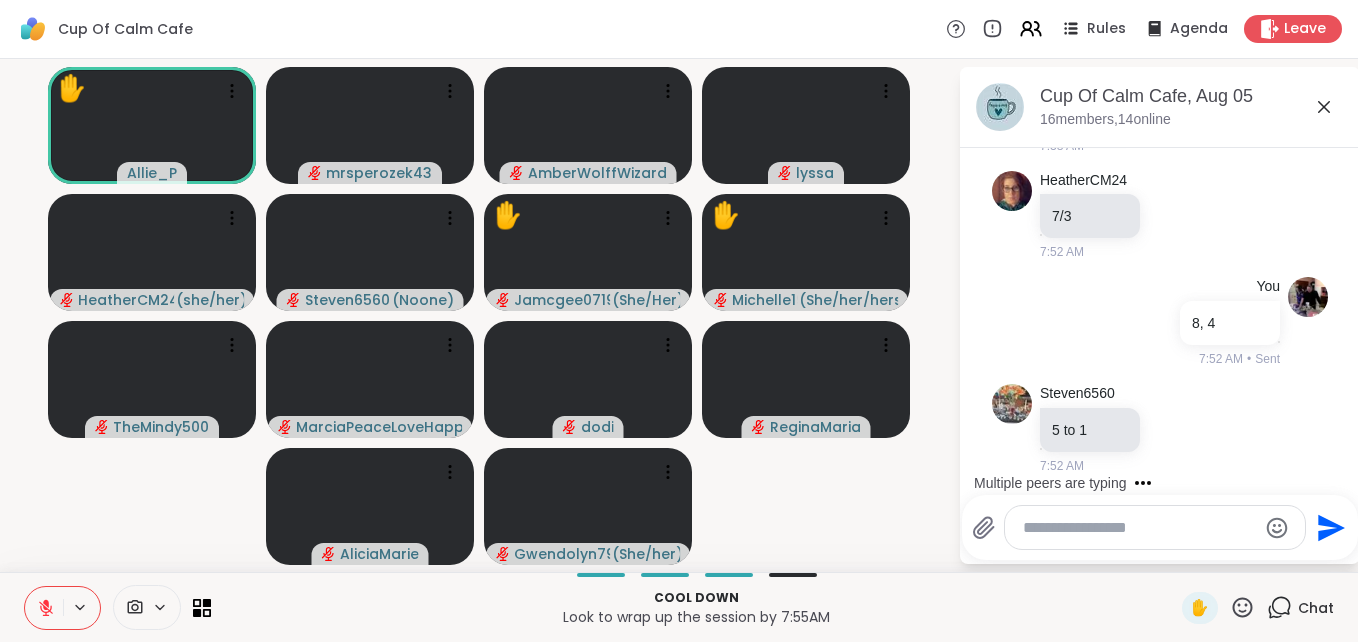 click 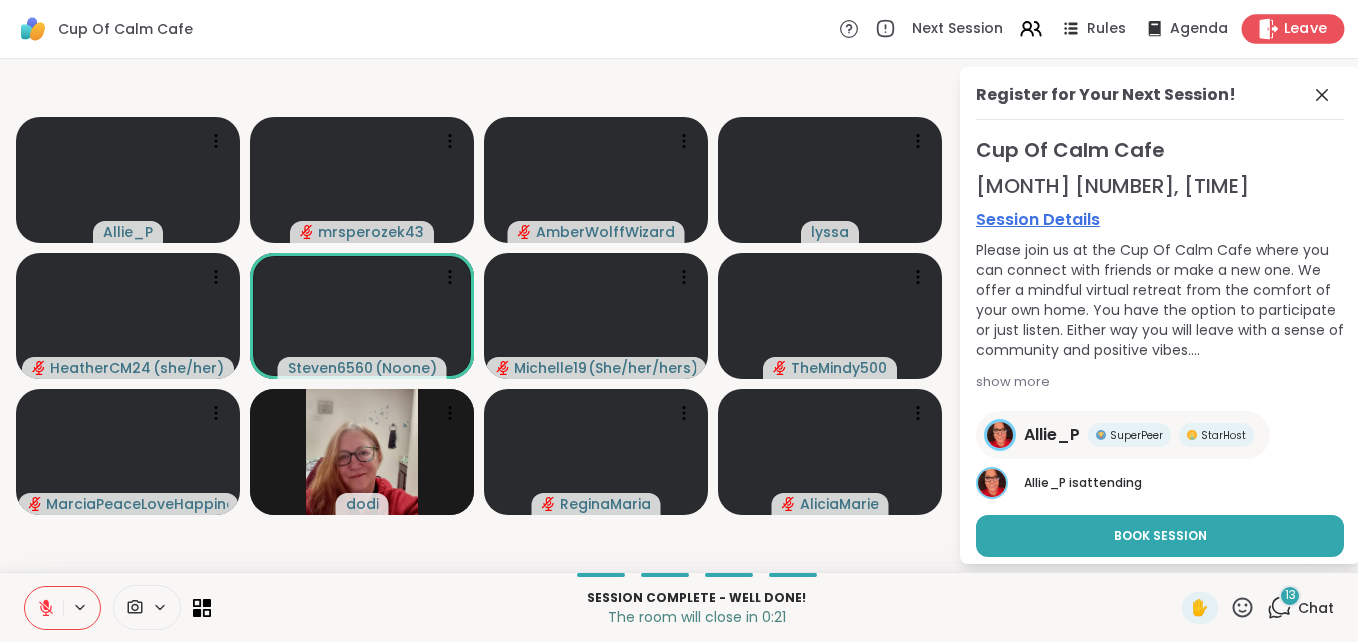 click on "Leave" at bounding box center [1306, 29] 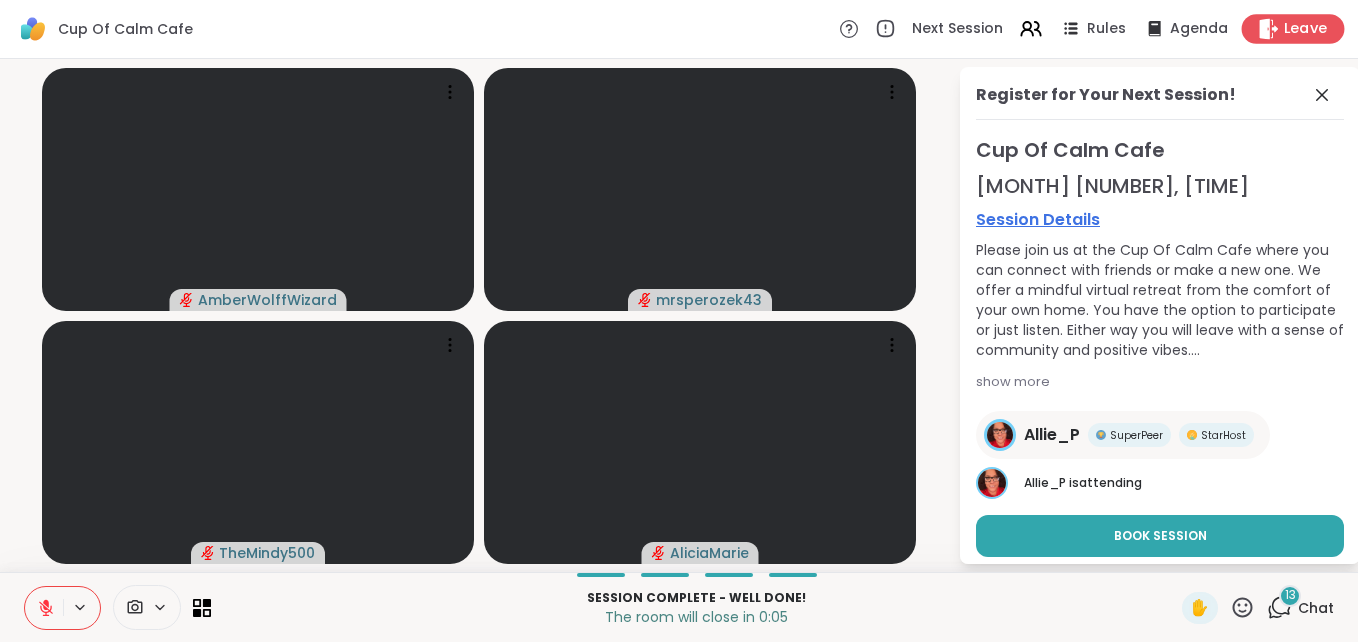 click 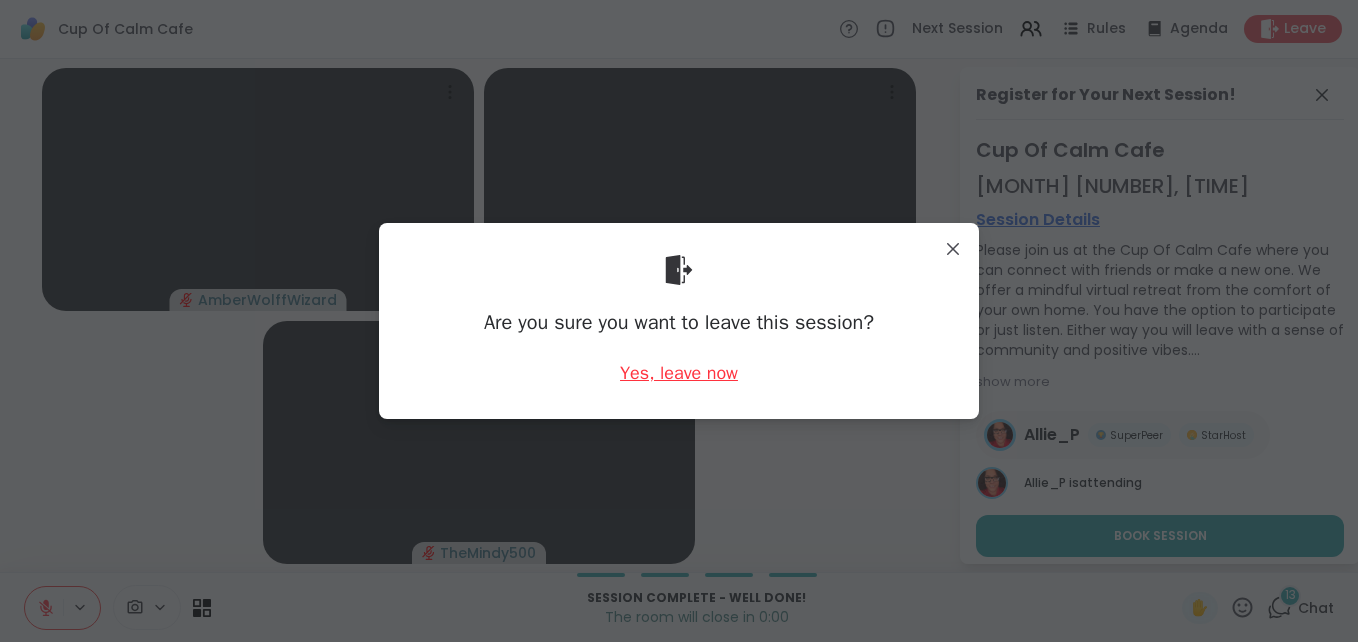 click on "Yes, leave now" at bounding box center (679, 373) 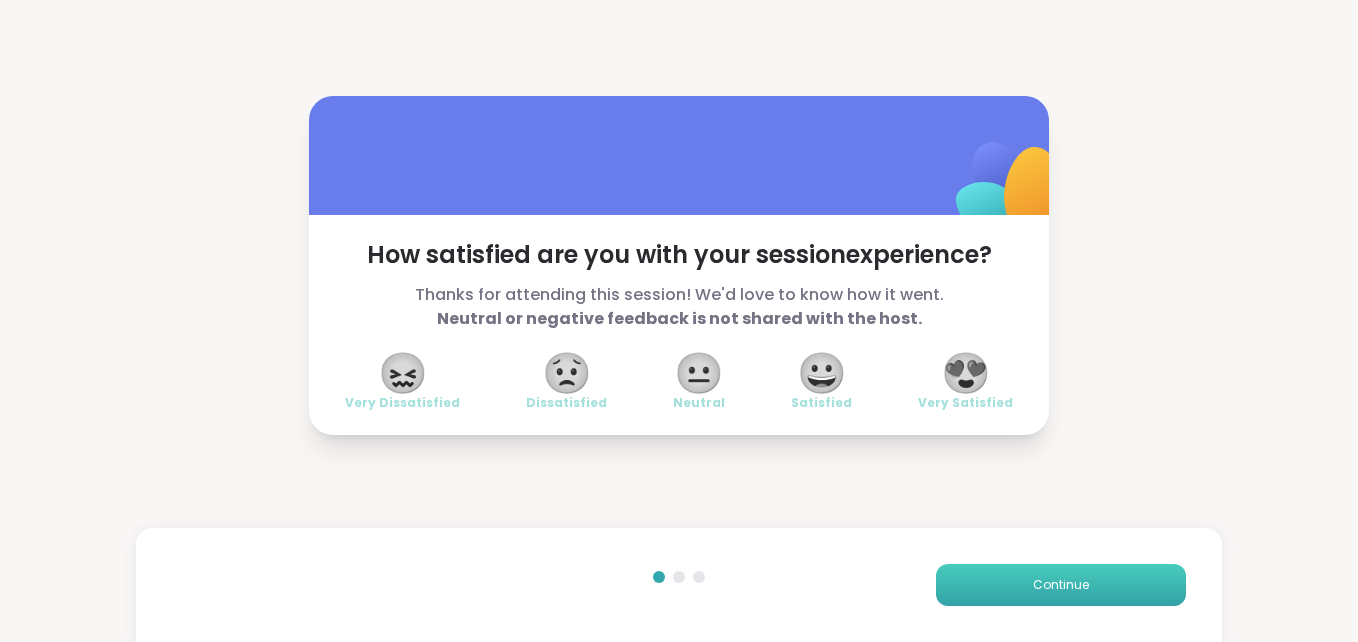 click on "Continue" at bounding box center [1061, 585] 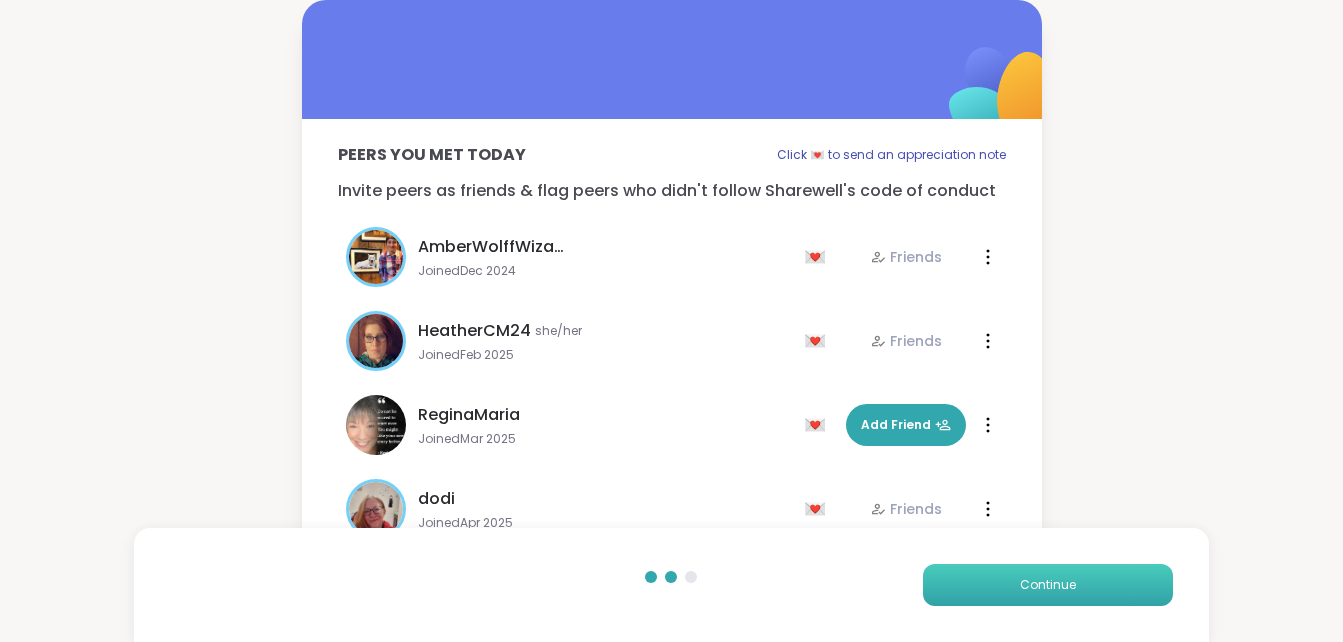 click on "Continue" at bounding box center (1048, 585) 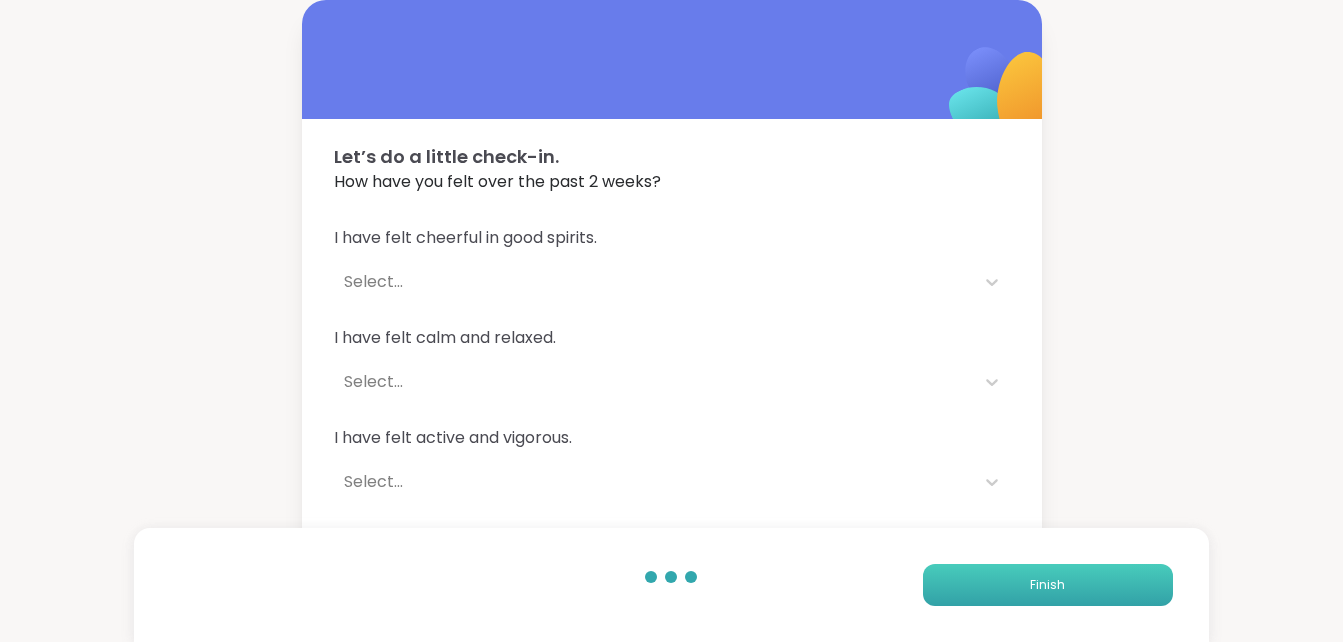 click on "Finish" at bounding box center [1048, 585] 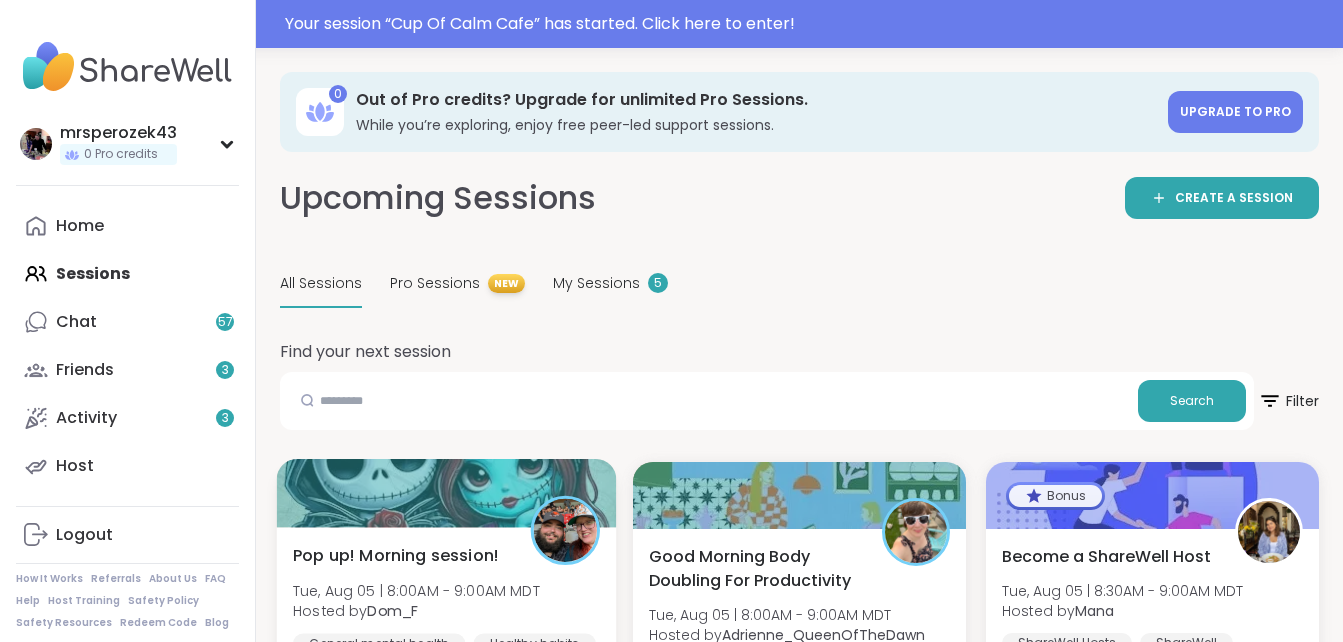 click on "Pop up! Morning session!" at bounding box center (396, 555) 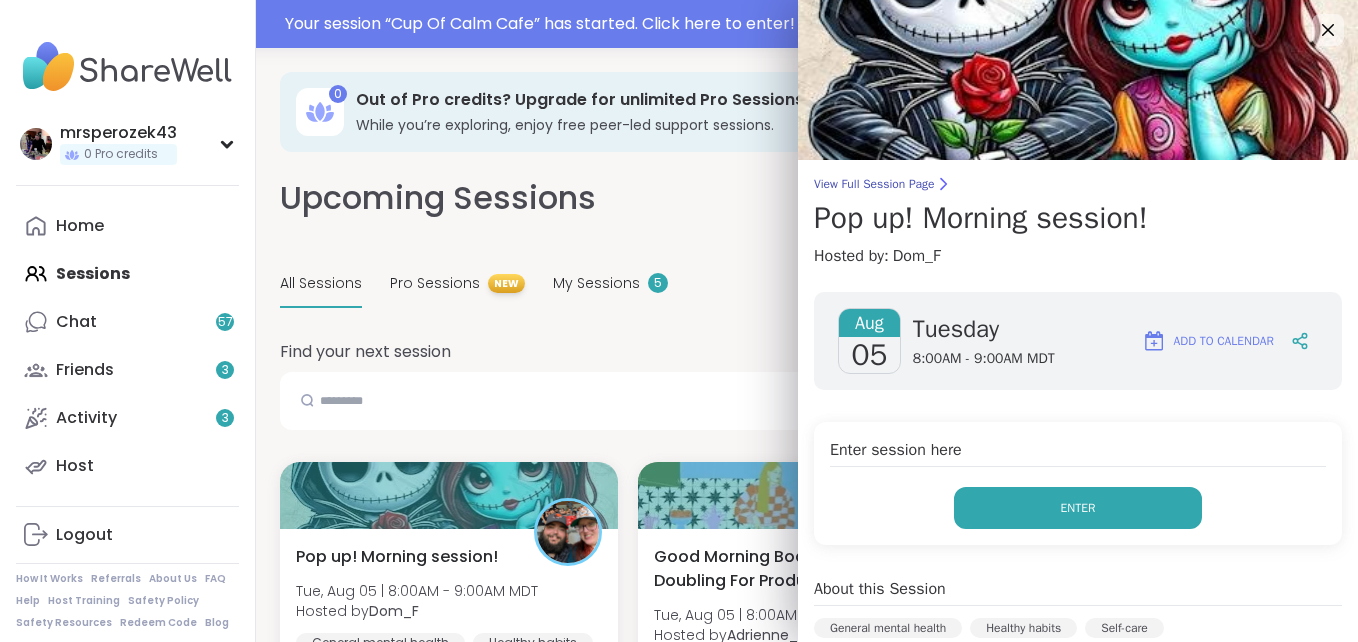 click on "Enter" at bounding box center [1078, 508] 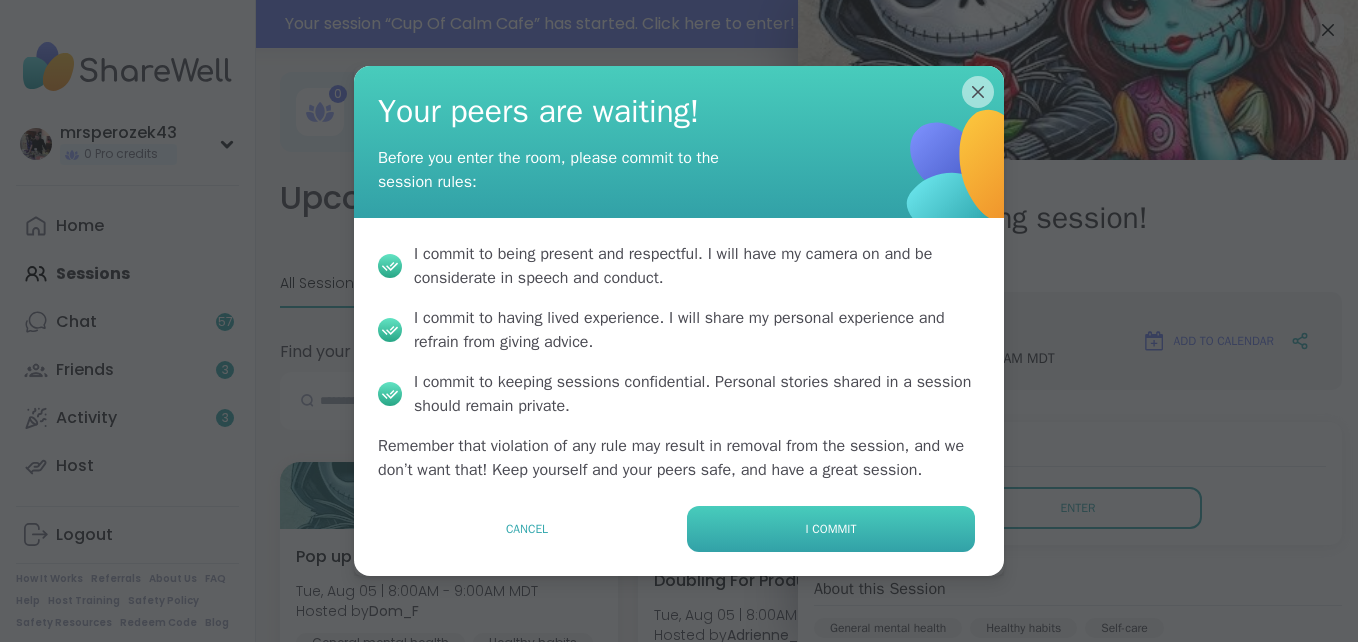 click on "I commit" at bounding box center (831, 529) 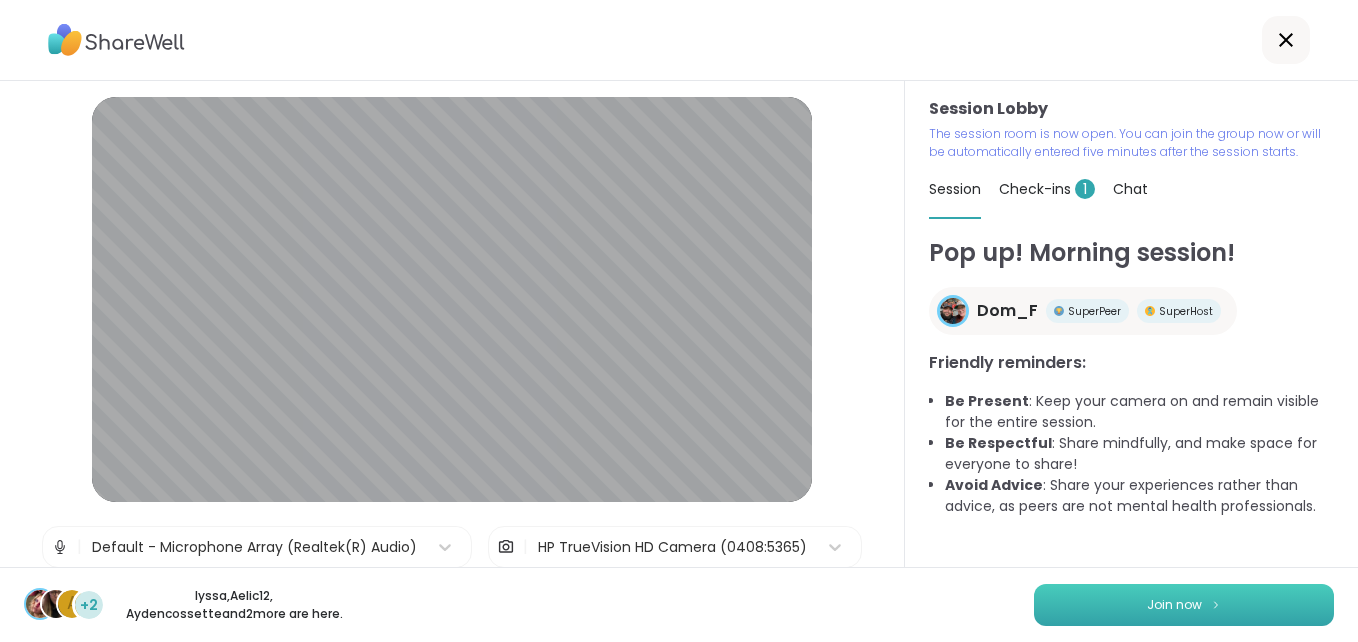 click on "Join now" at bounding box center (1184, 605) 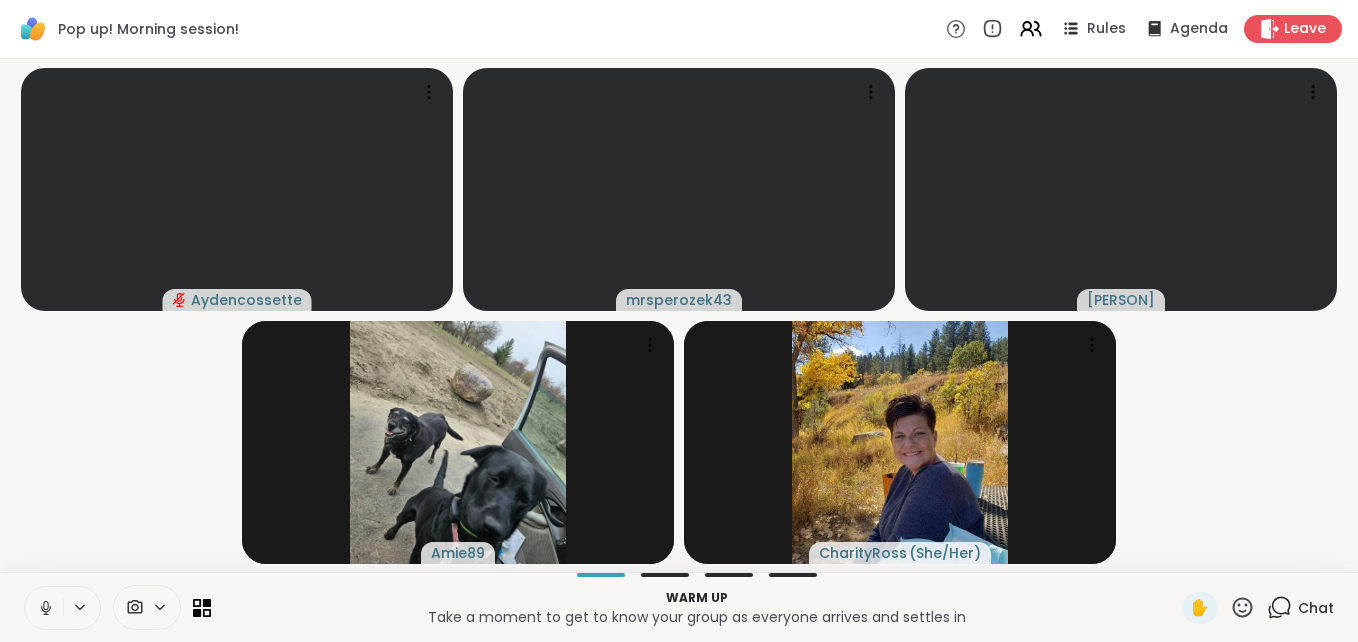click at bounding box center [44, 608] 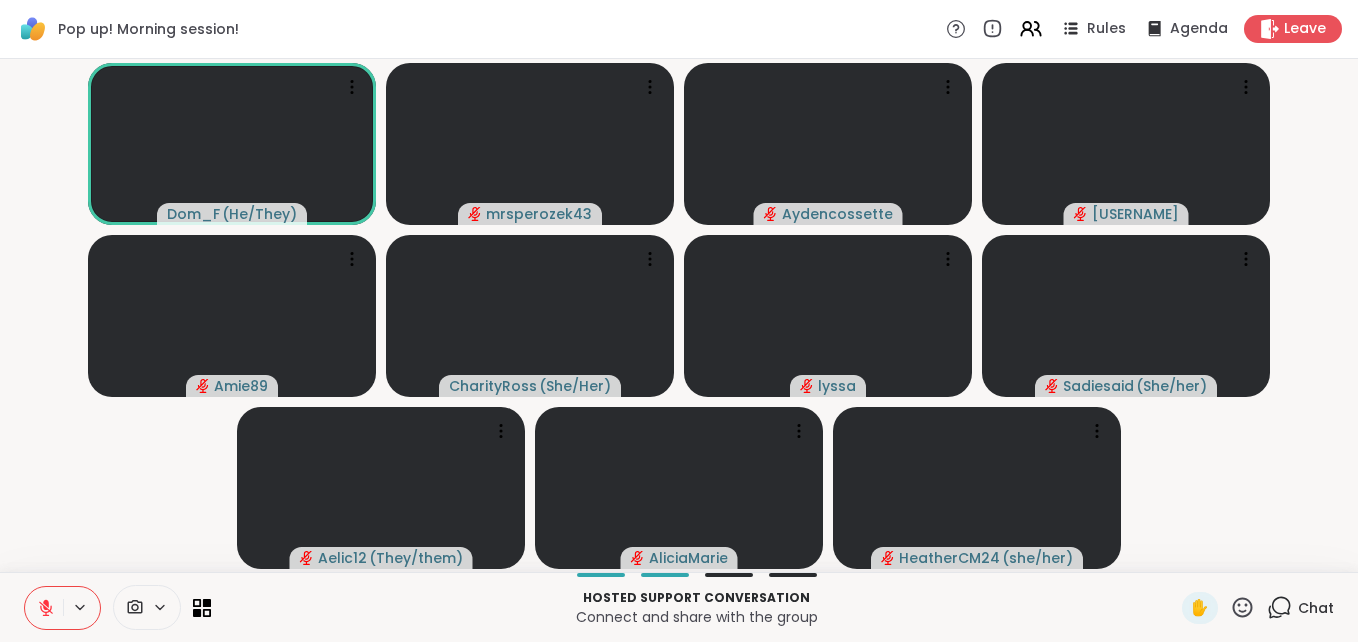 scroll, scrollTop: 0, scrollLeft: 0, axis: both 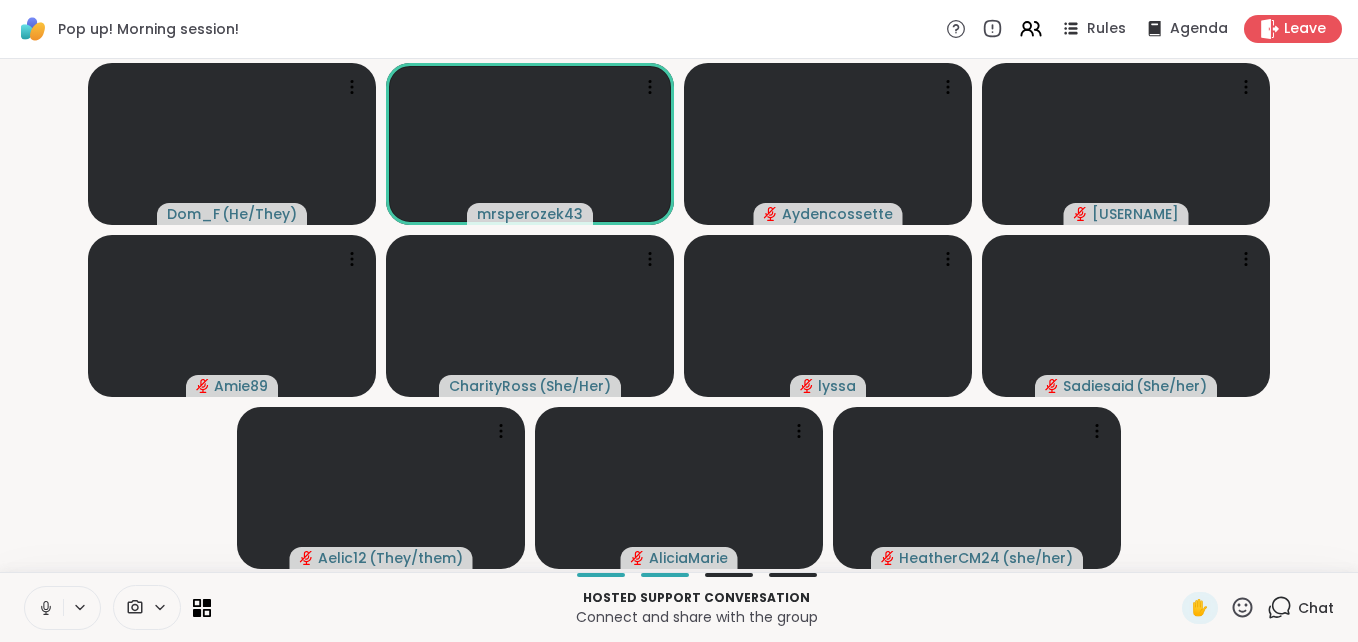 click 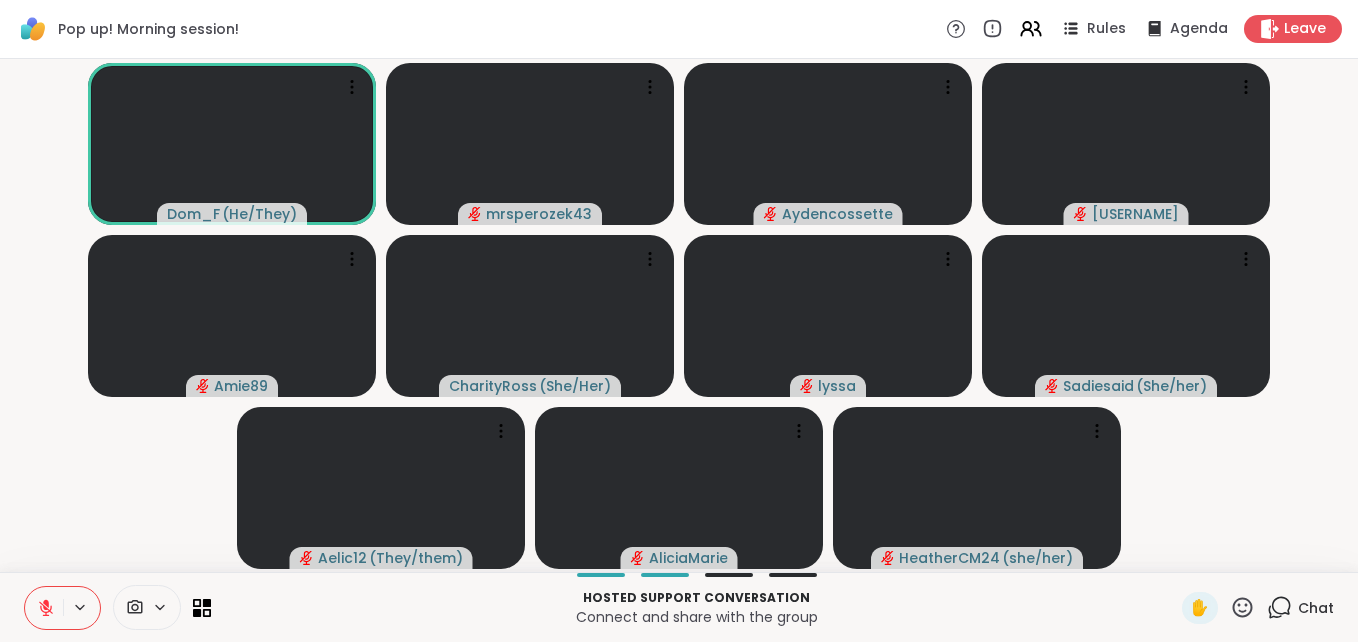click on "Dom_F ( He/They ) mrsperozek43 Aydencossette LyndsLou Amie89 CharityRoss ( She/Her ) lyssa Sadiesaid ( She/her ) Aelic12 ( They/them ) AliciaMarie HeatherCM24 ( she/her )" at bounding box center (679, 315) 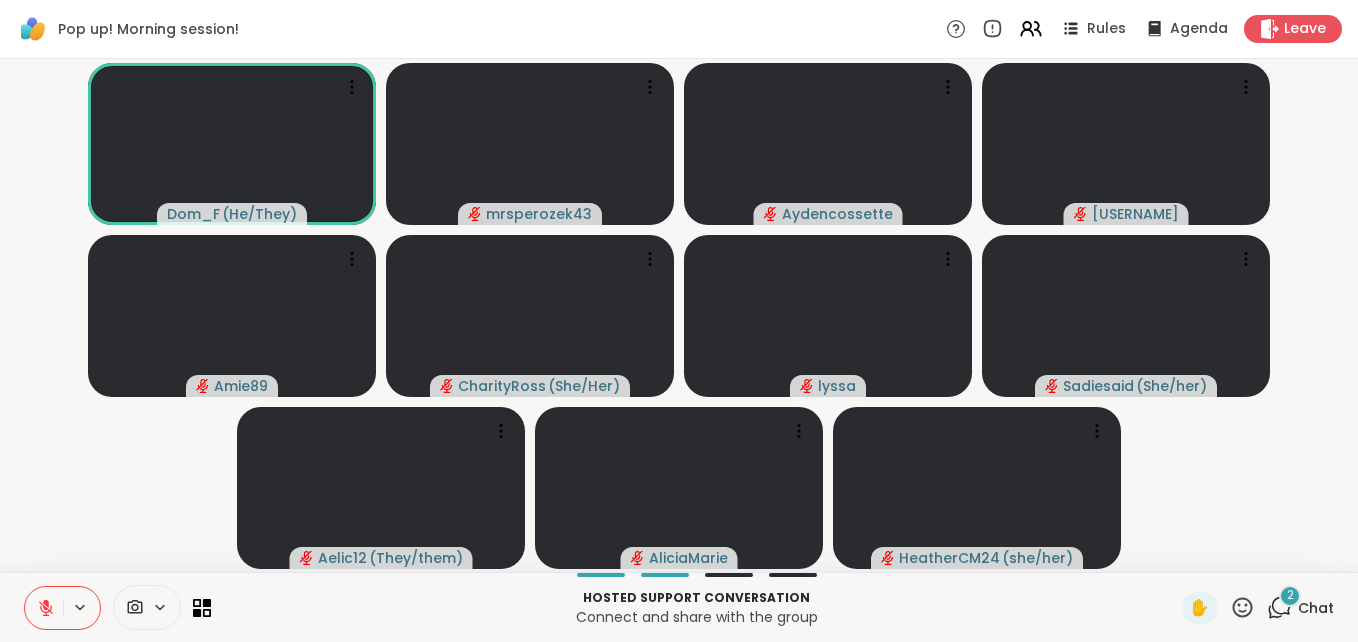 click 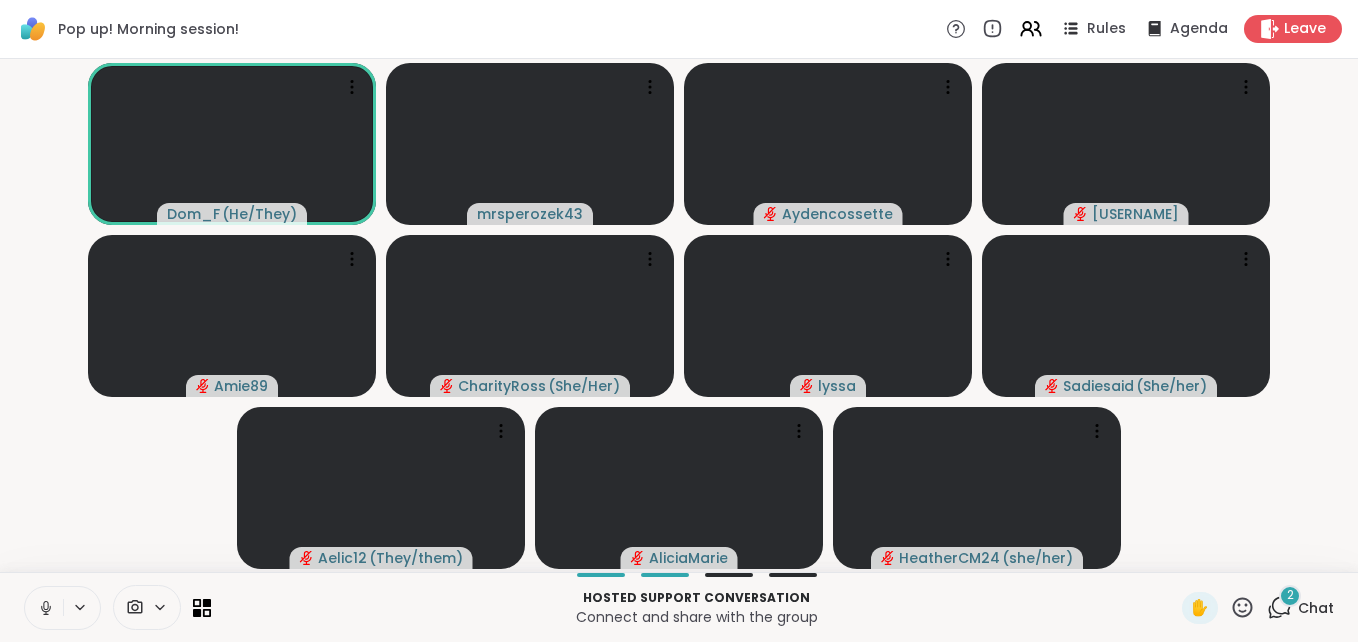 click 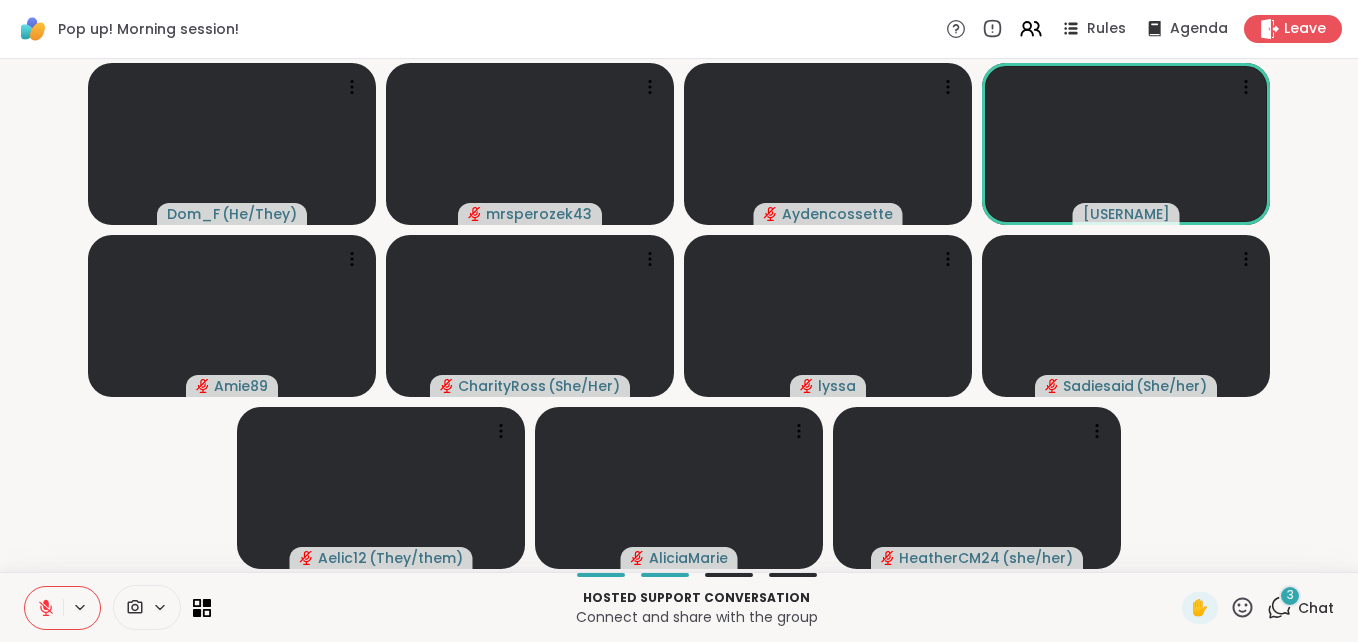 click on "3" at bounding box center (1290, 596) 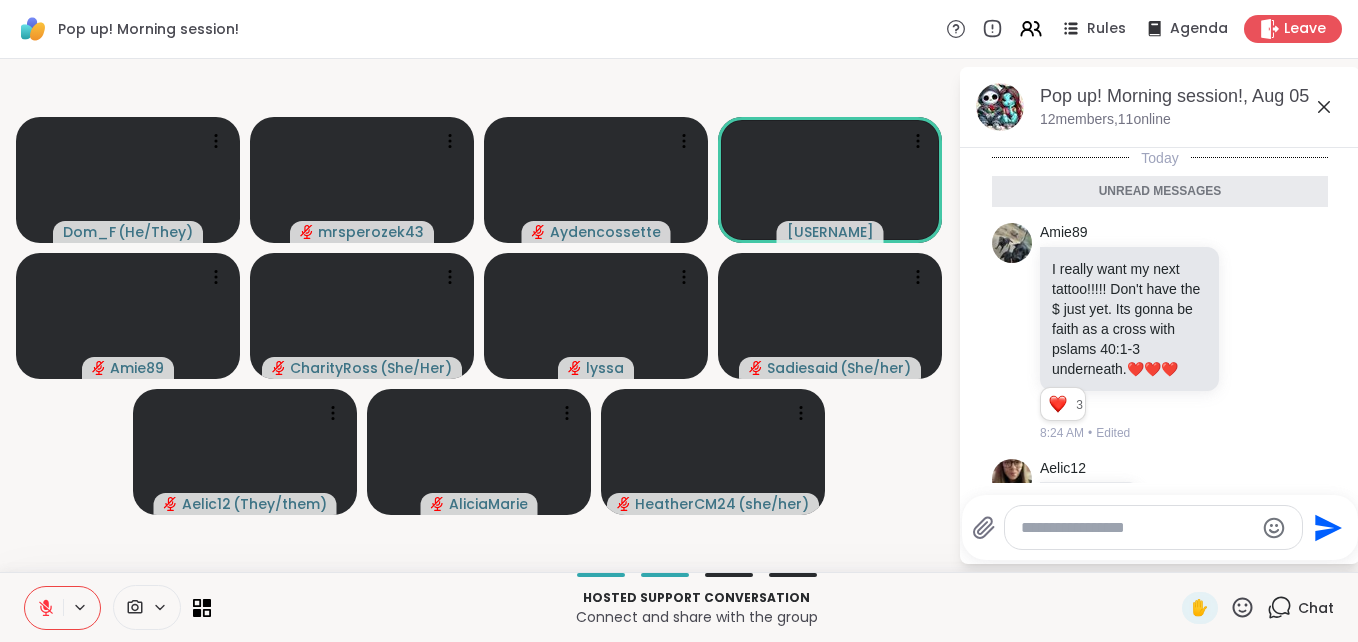 scroll, scrollTop: 201, scrollLeft: 0, axis: vertical 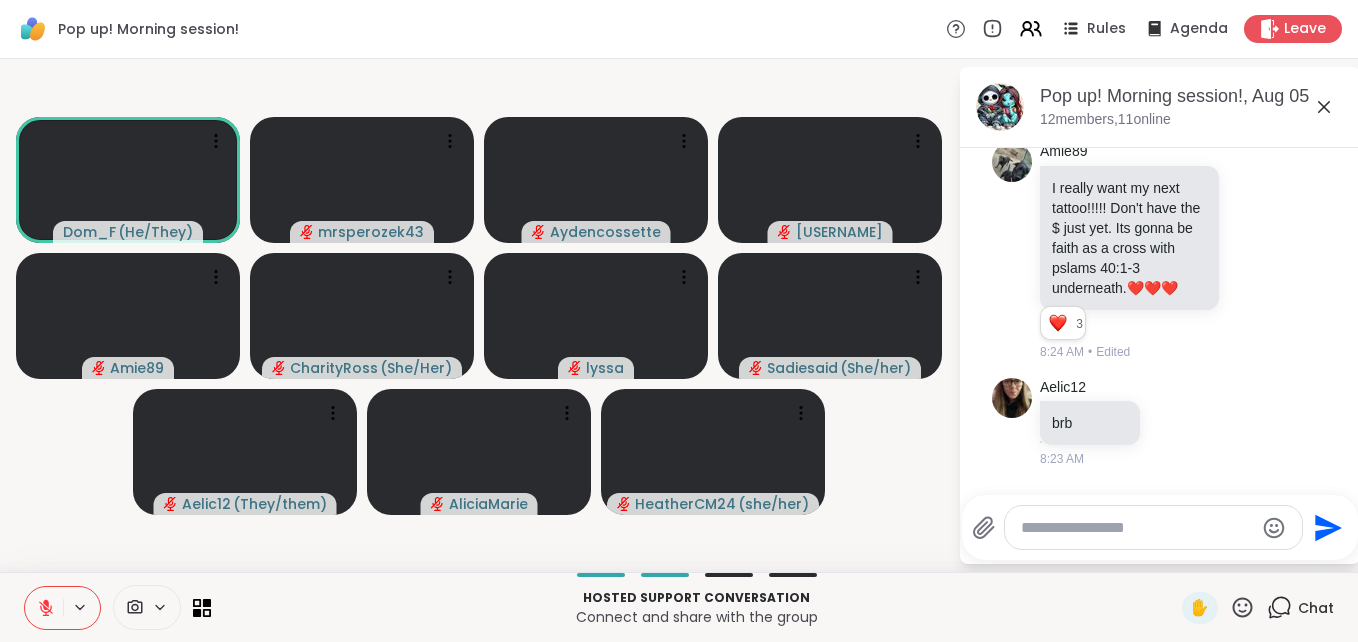 click 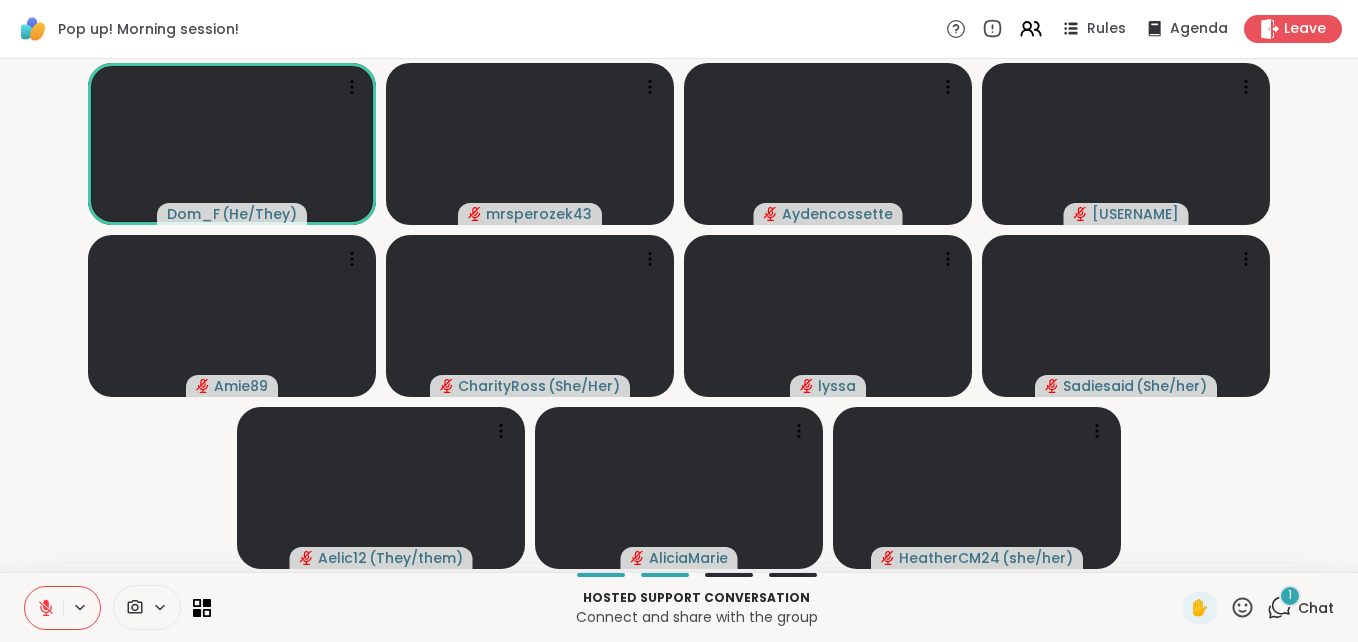 click 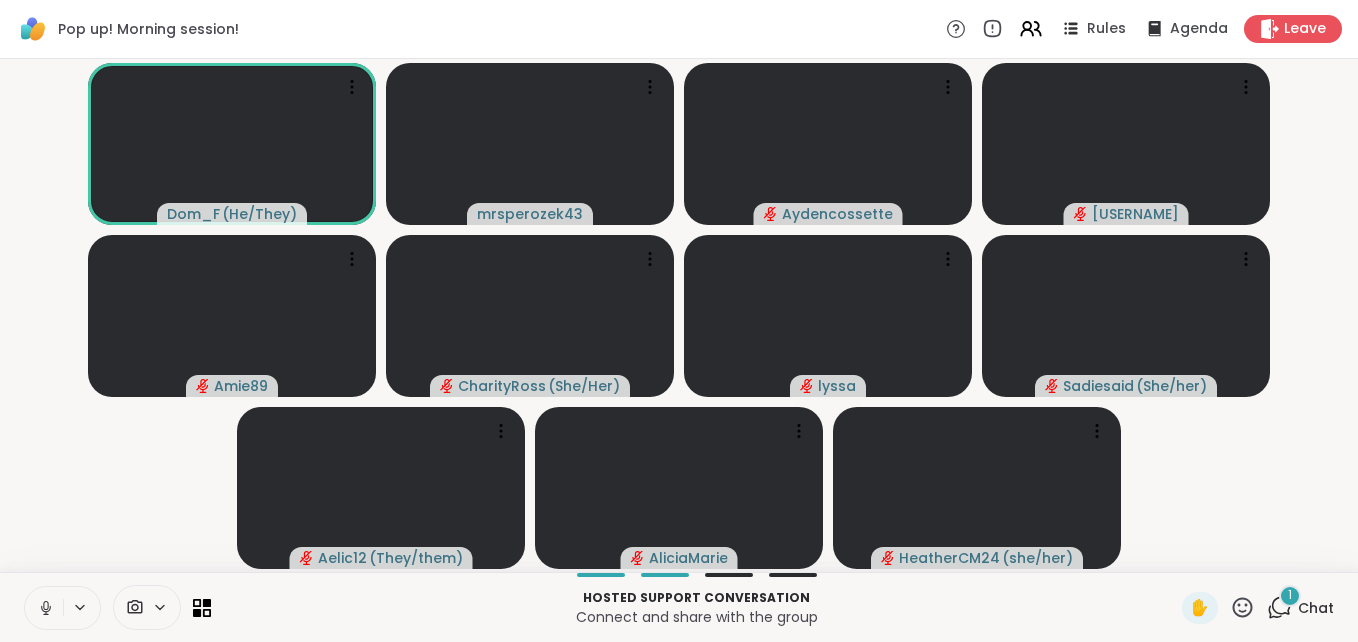 click 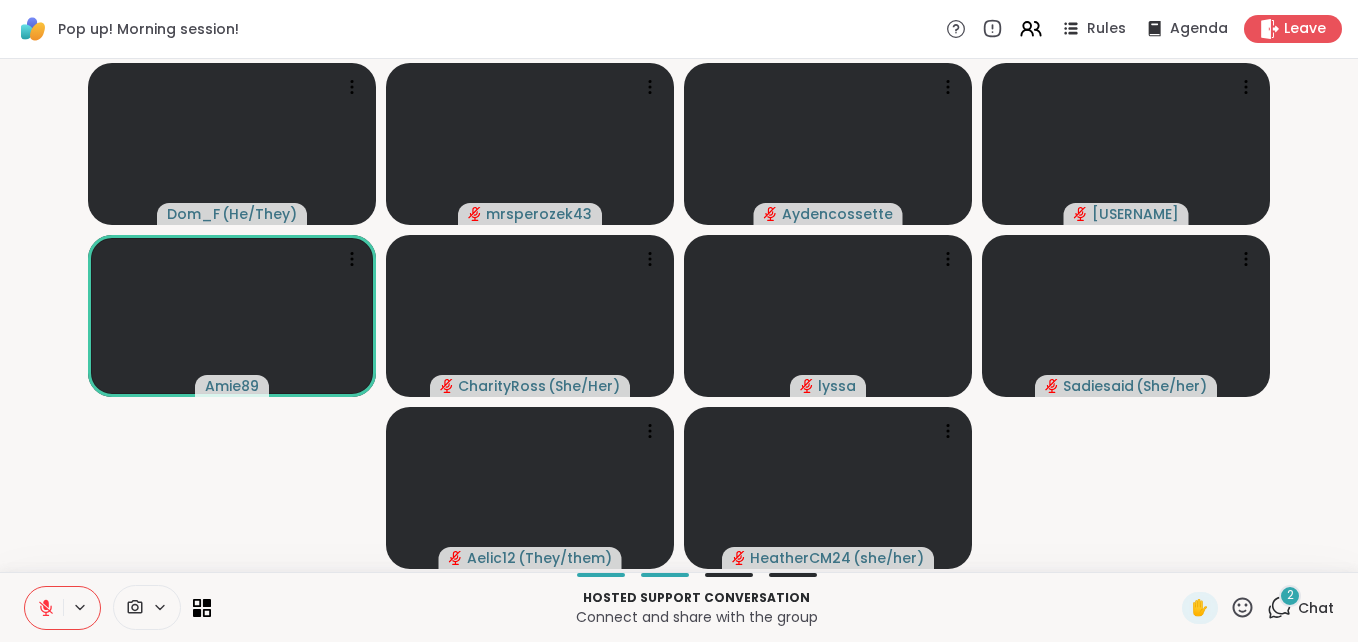 click on "2" at bounding box center [1290, 595] 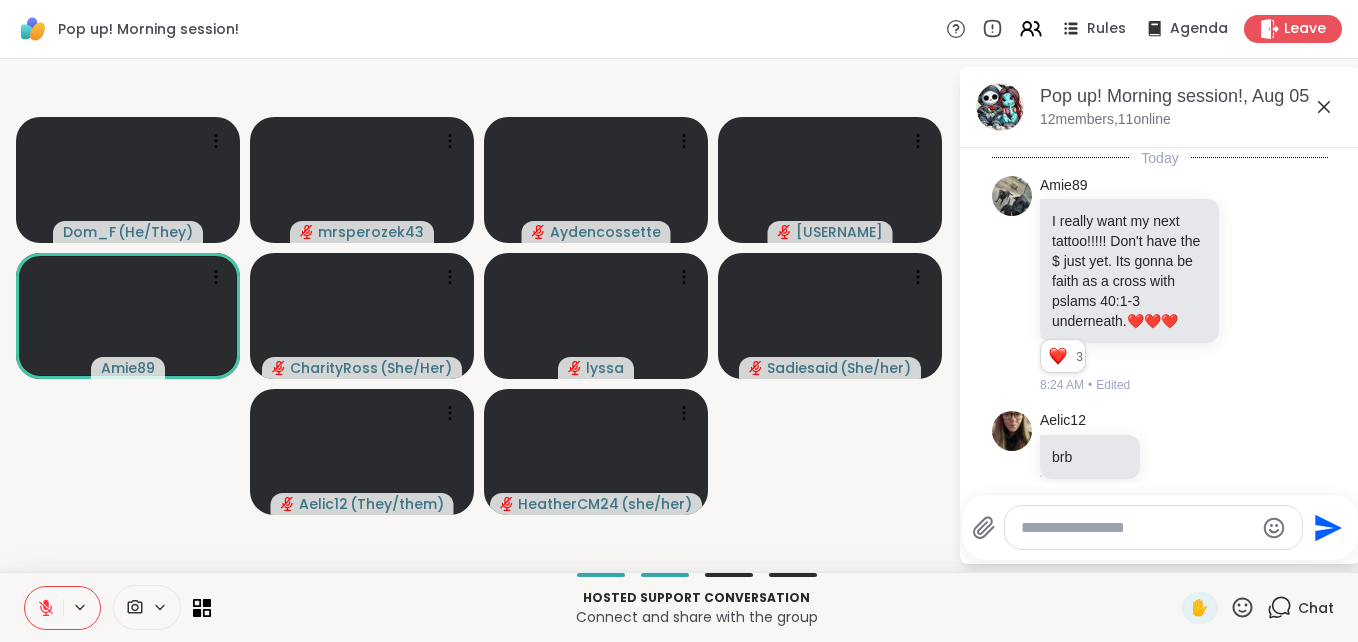 scroll, scrollTop: 434, scrollLeft: 0, axis: vertical 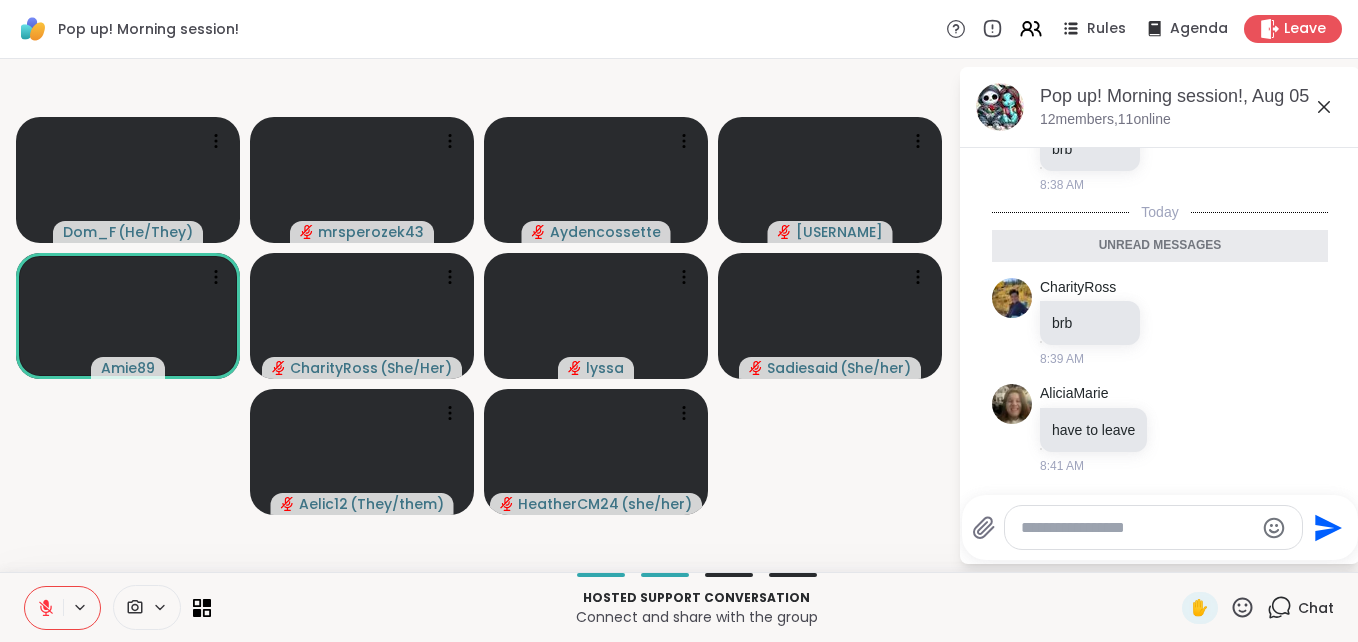 click 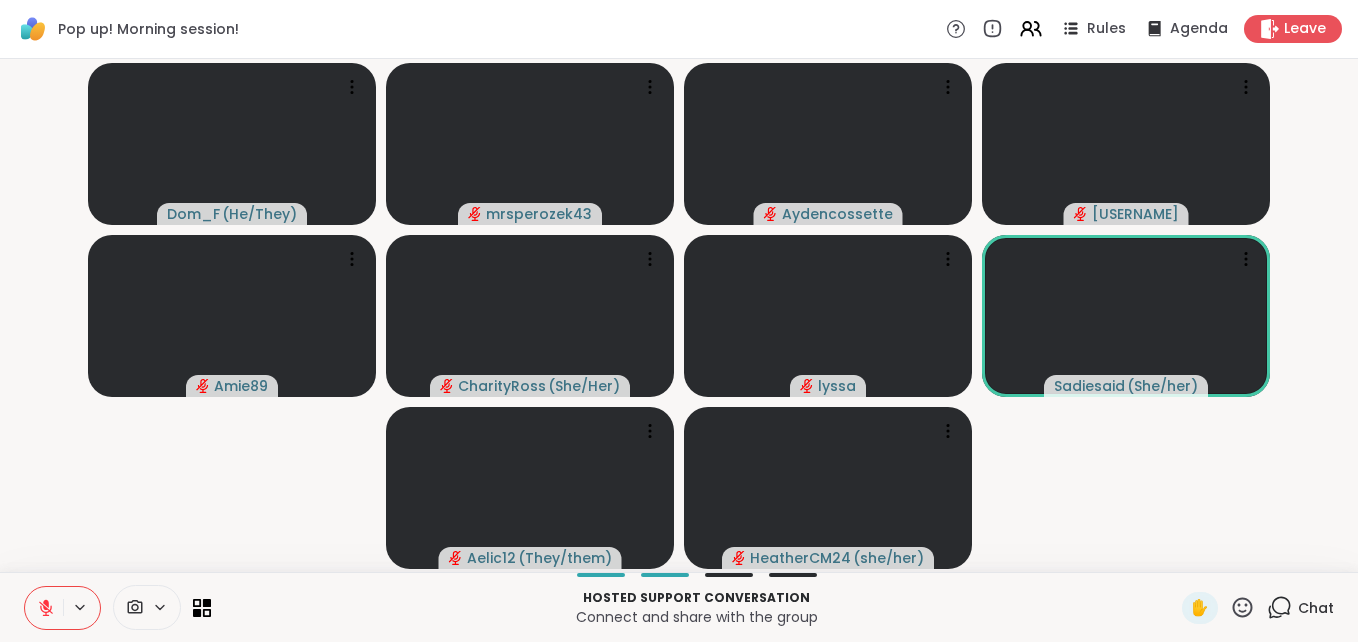click 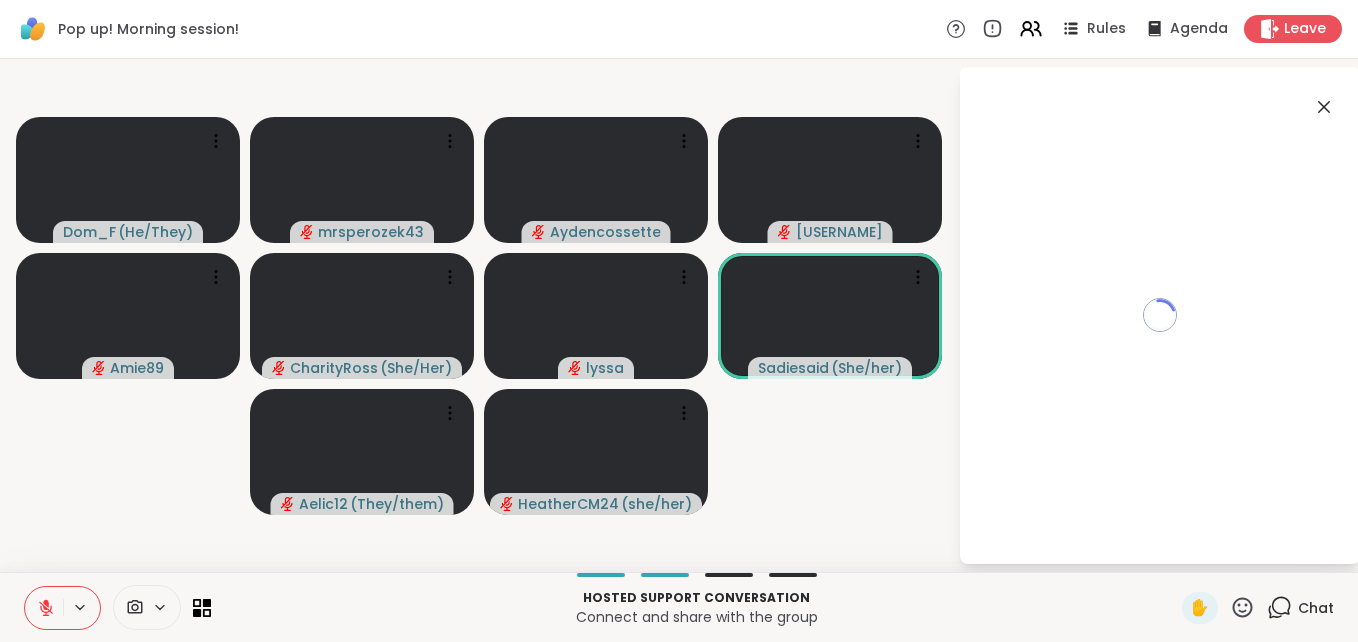 click 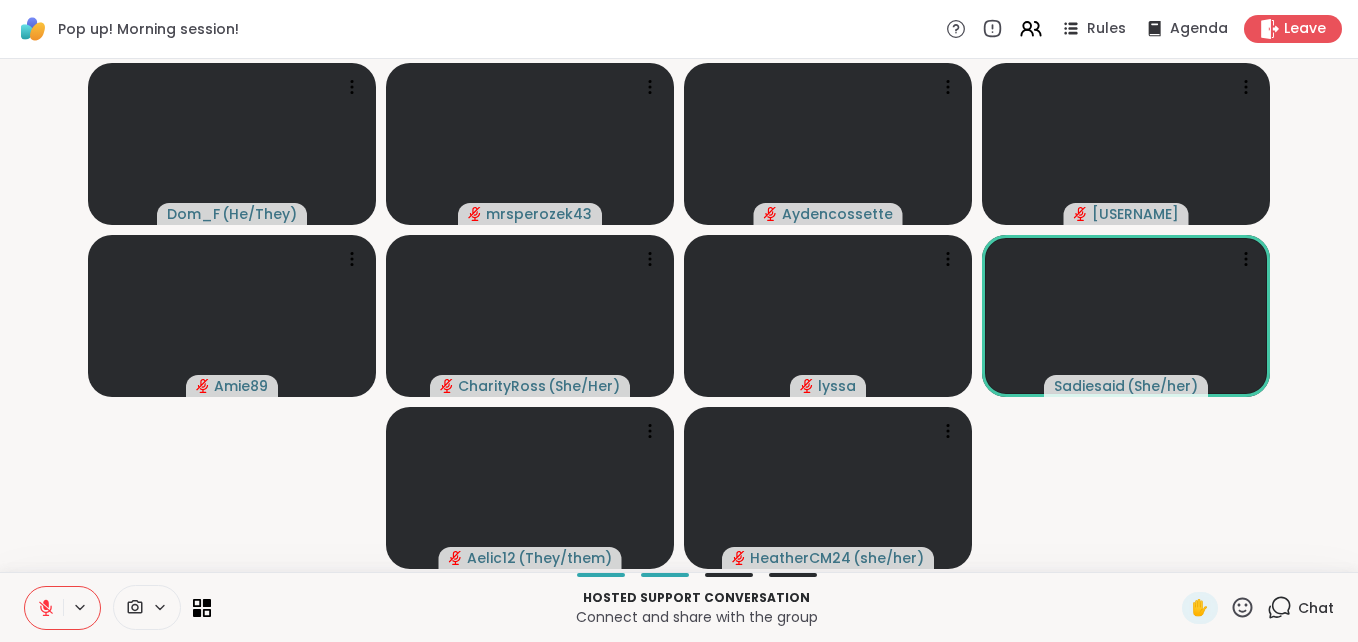 click 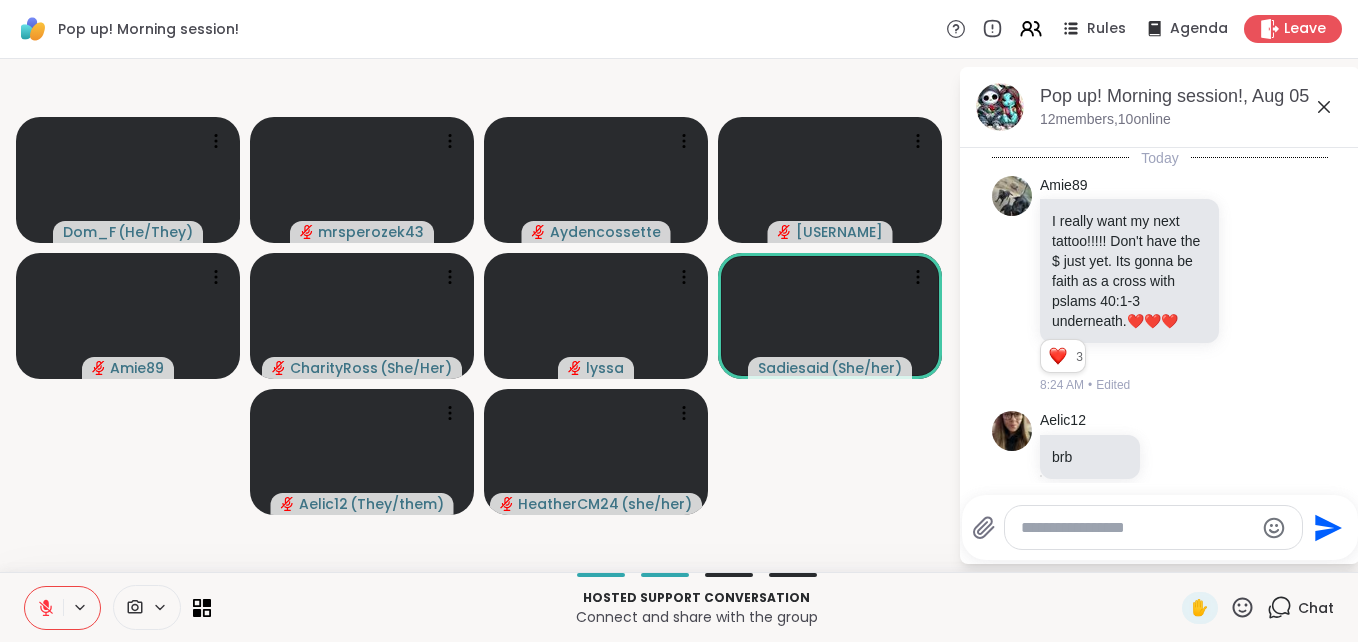 scroll, scrollTop: 367, scrollLeft: 0, axis: vertical 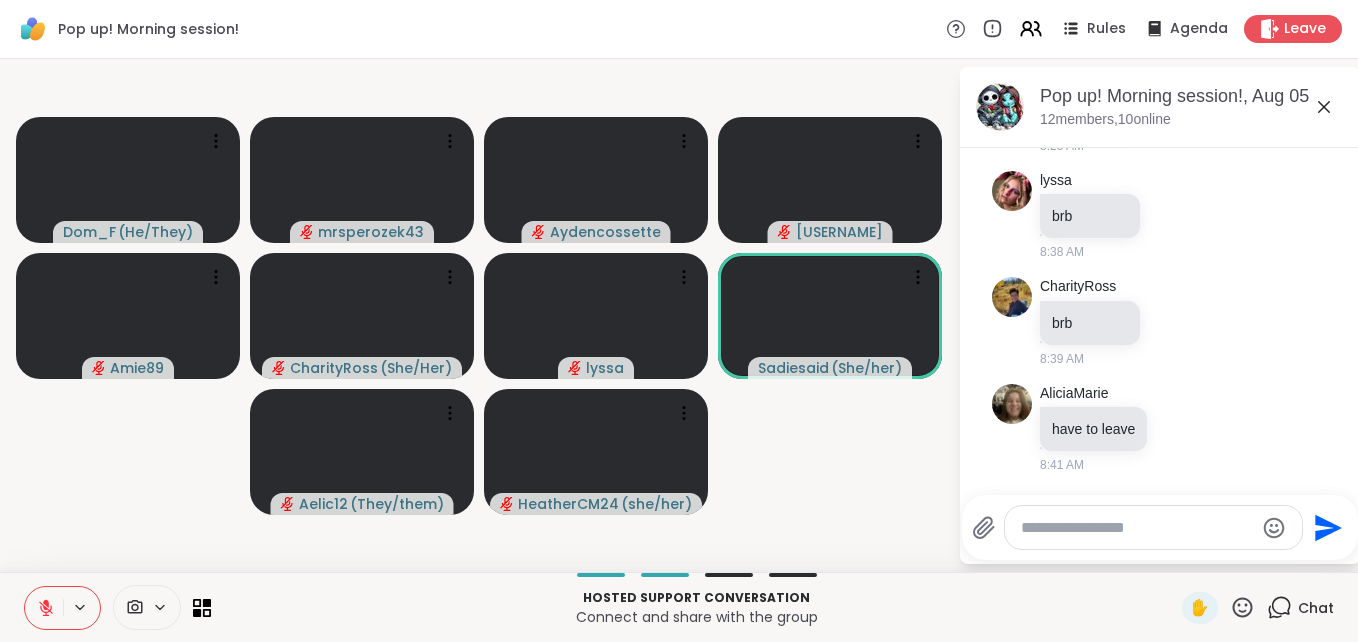 click at bounding box center (1137, 528) 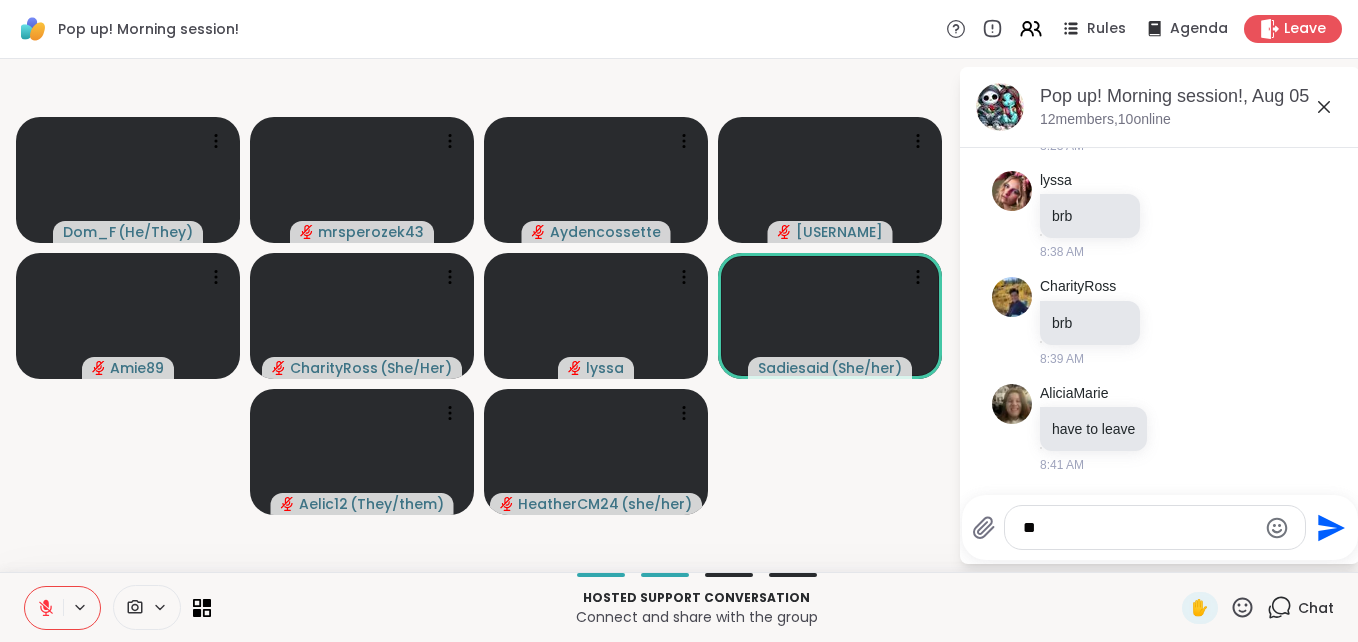 type on "*" 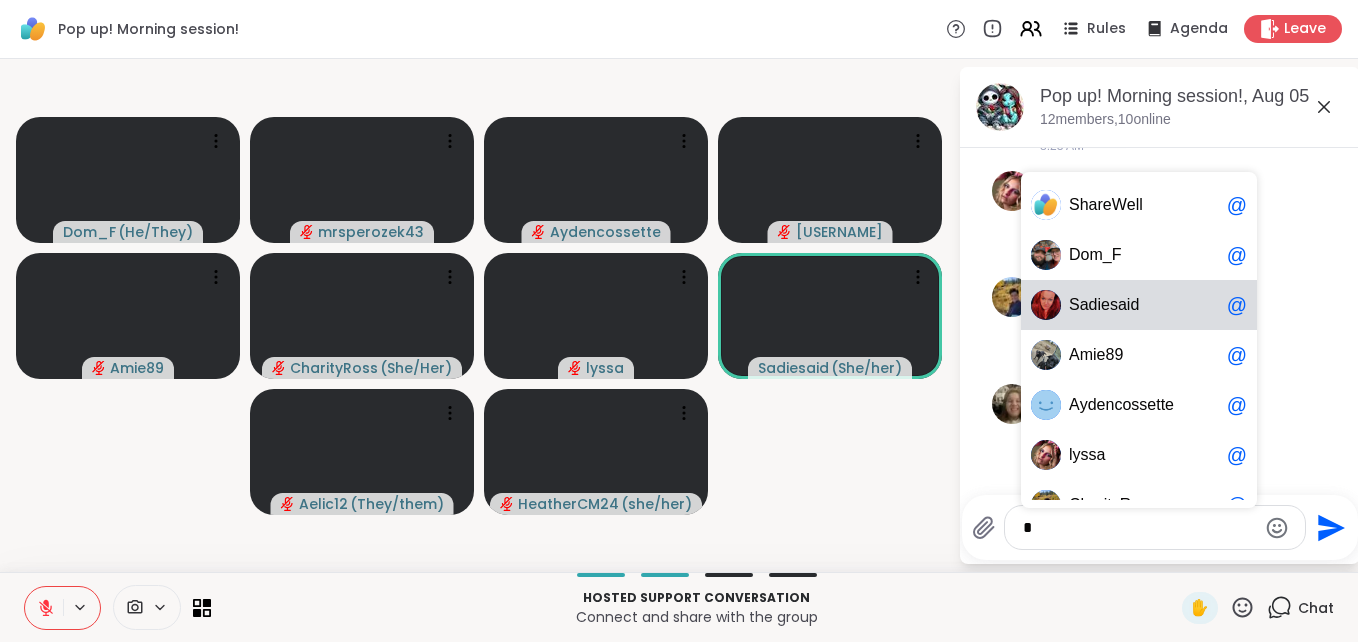 click on "e" at bounding box center (1105, 305) 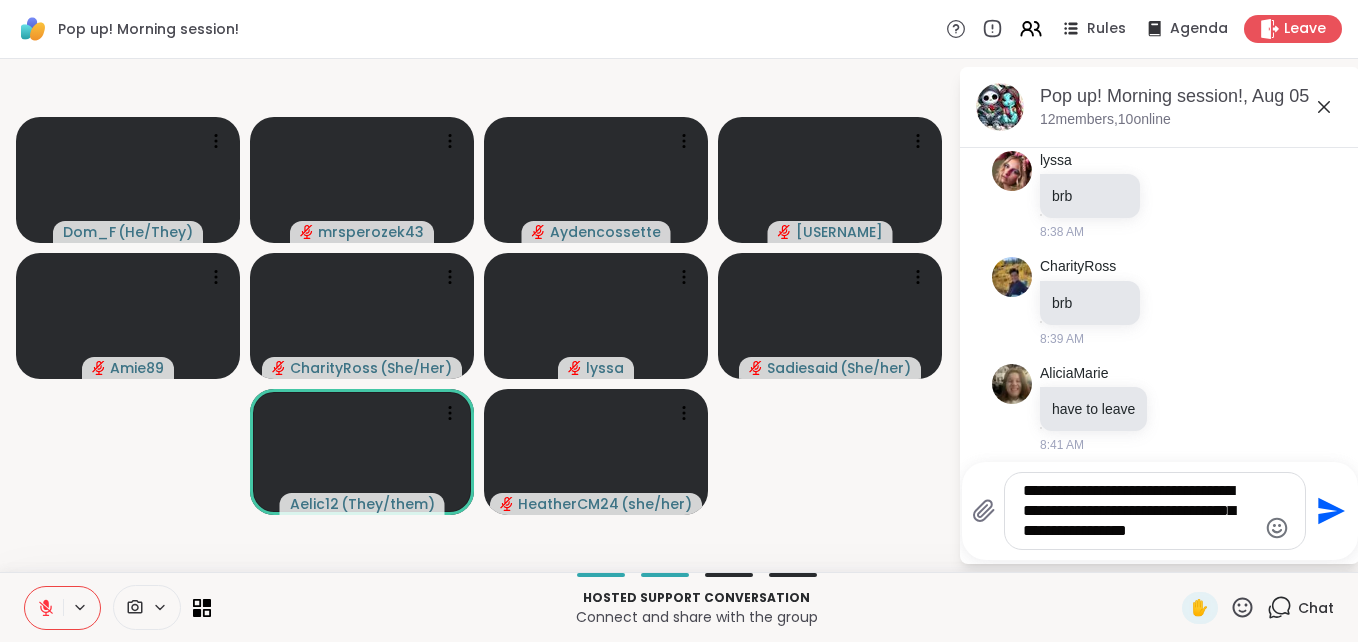 type on "**********" 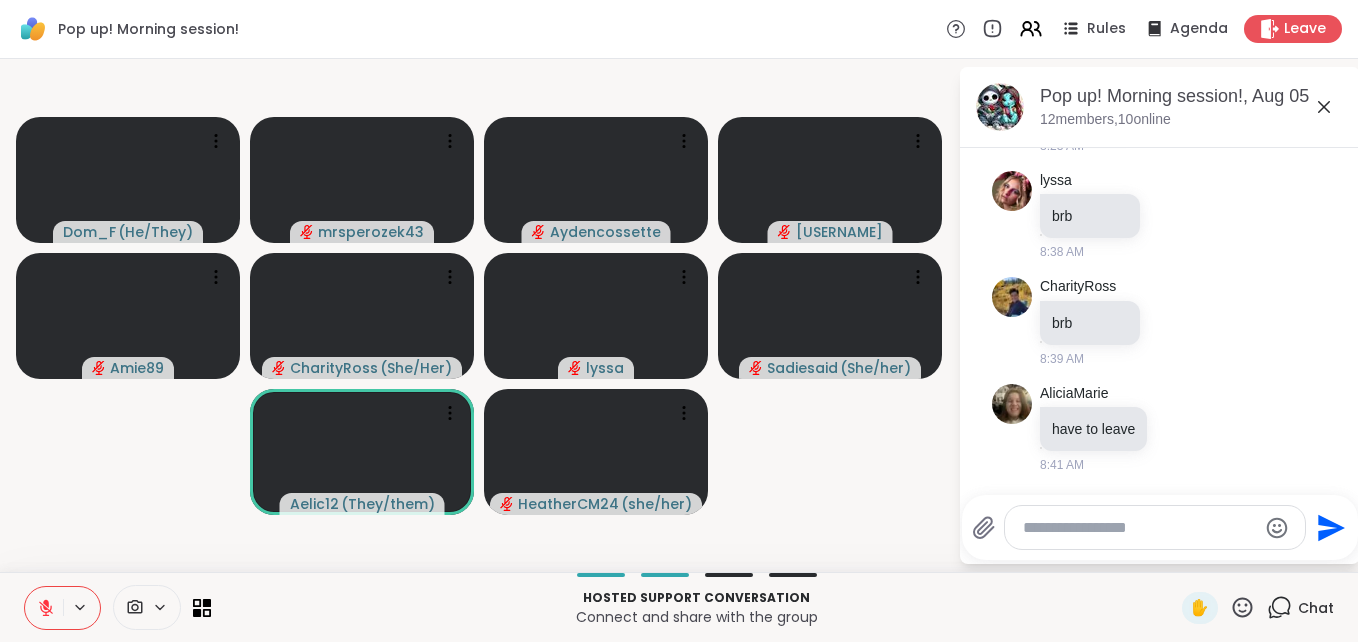 scroll, scrollTop: 553, scrollLeft: 0, axis: vertical 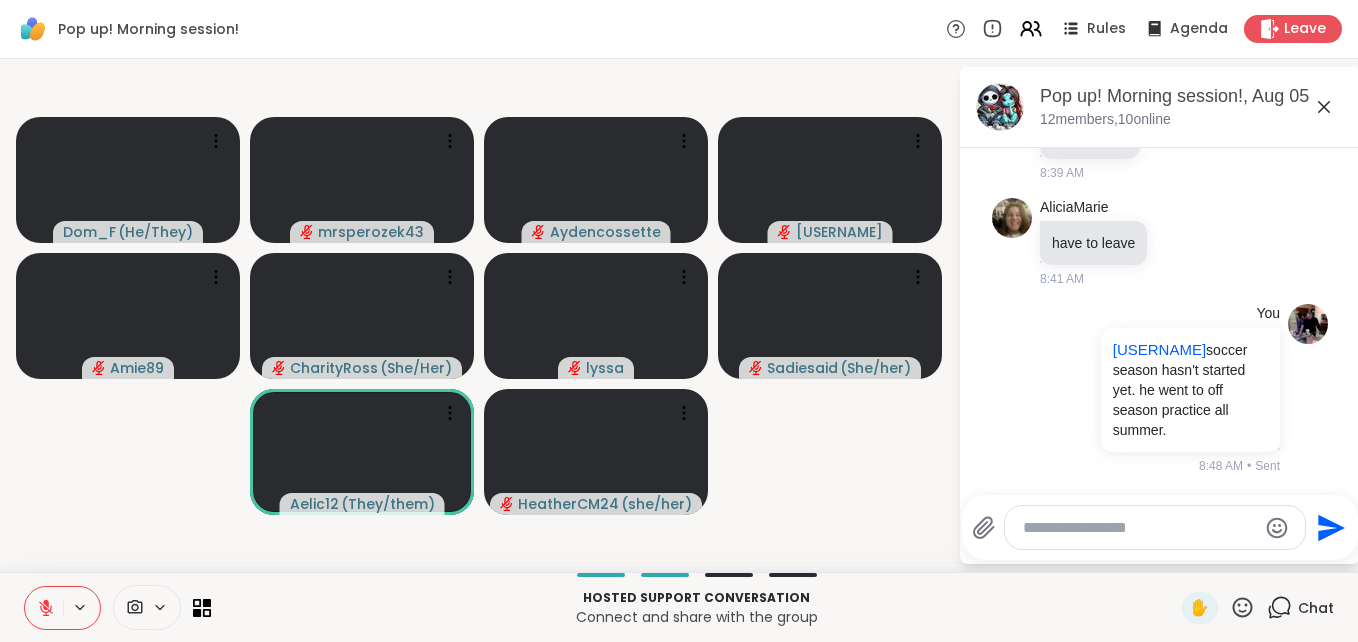 click 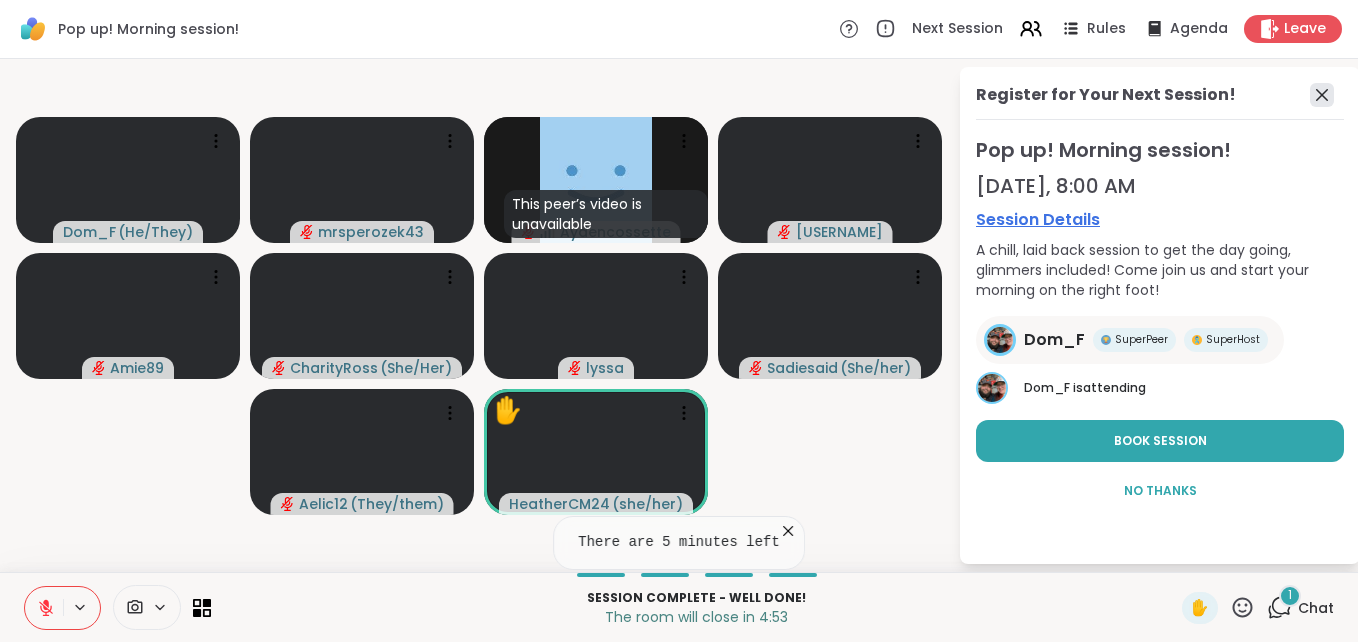 click 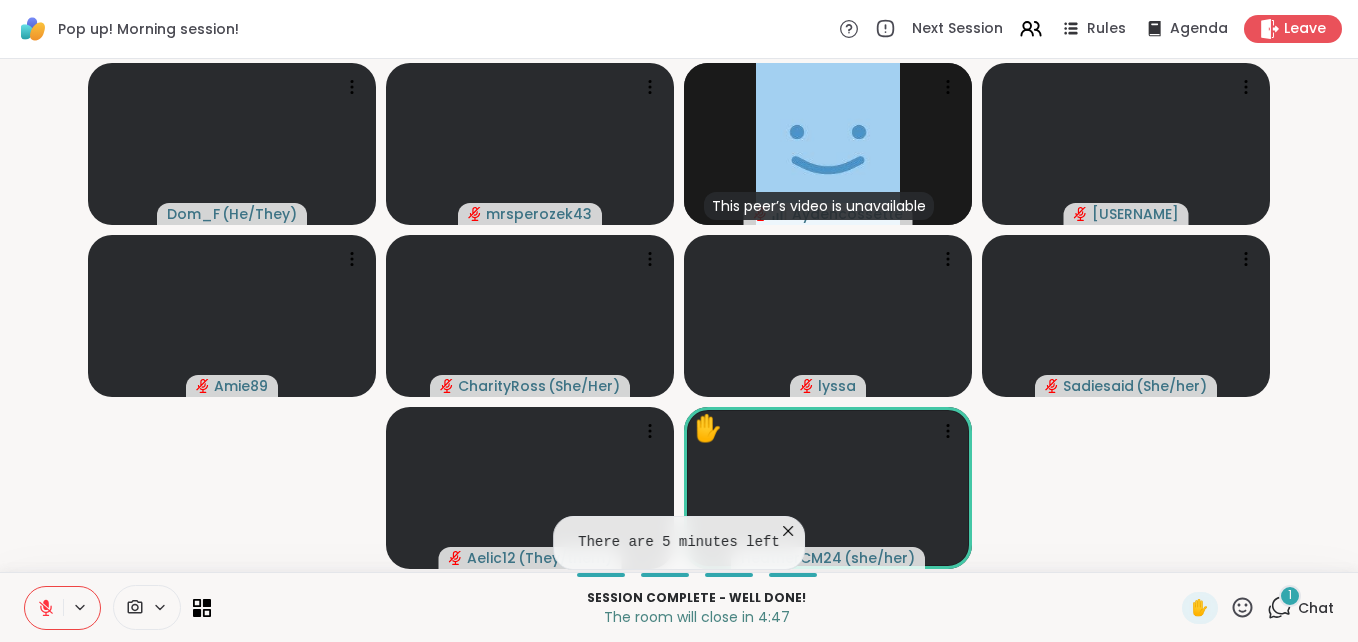 click on "1" at bounding box center [1290, 595] 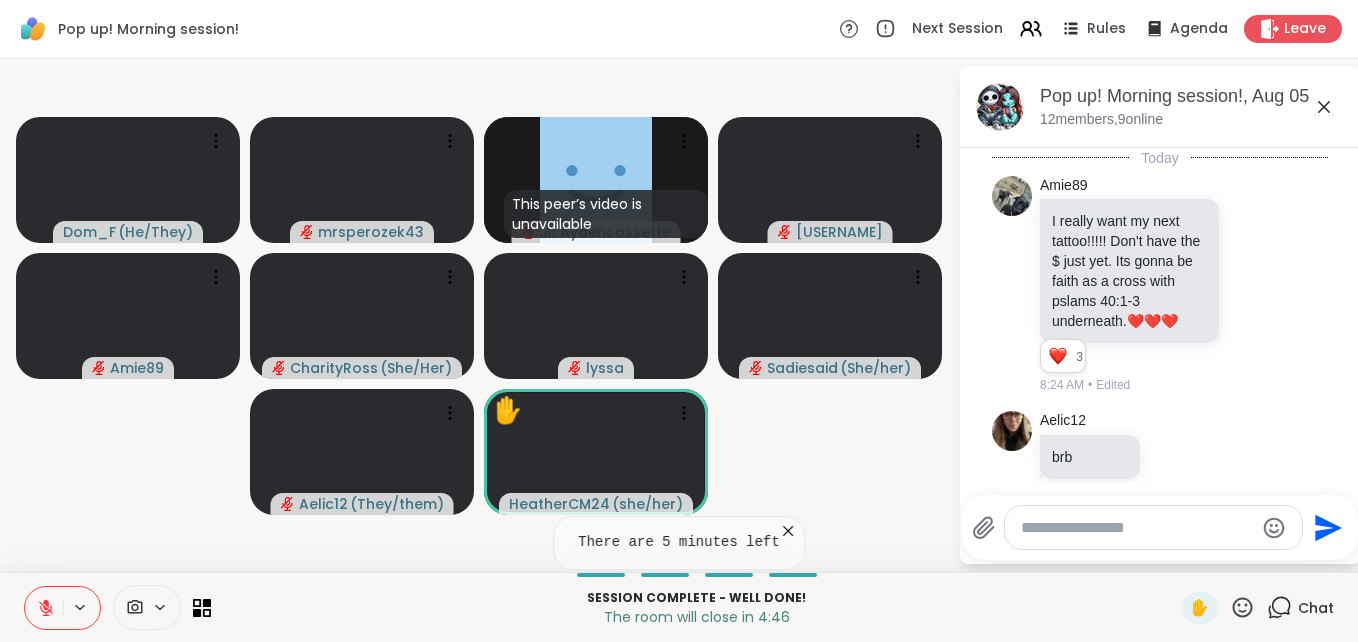 scroll, scrollTop: 727, scrollLeft: 0, axis: vertical 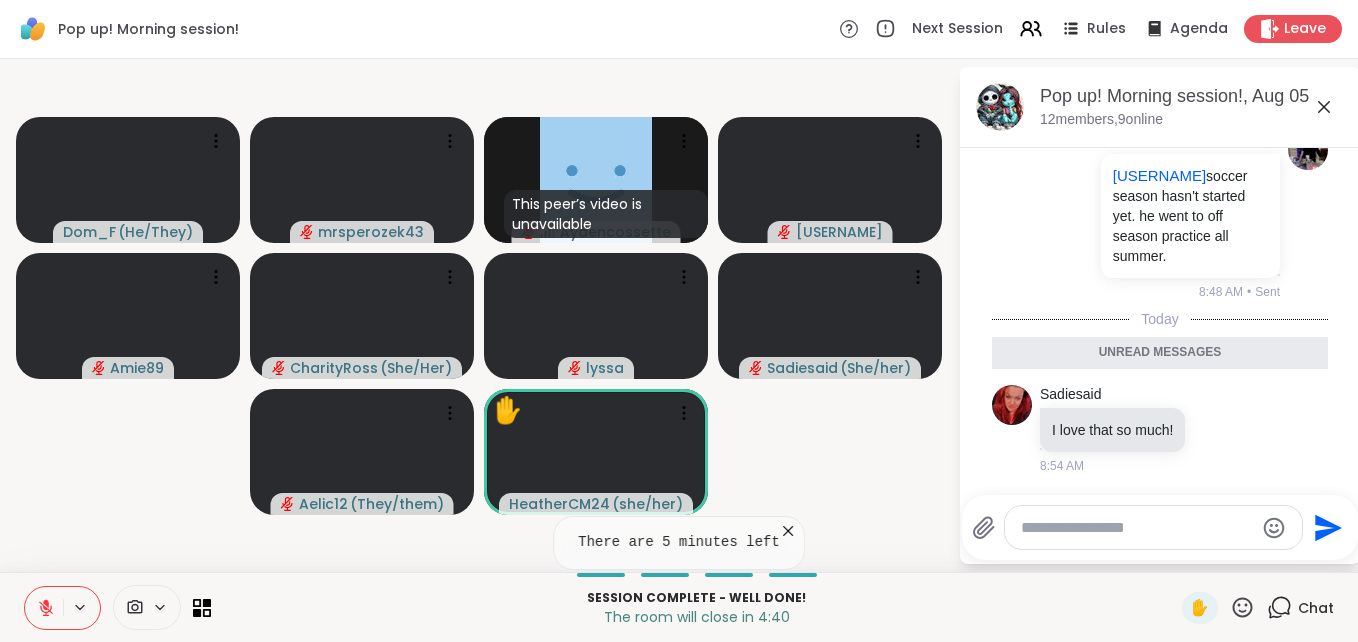 drag, startPoint x: 1321, startPoint y: 105, endPoint x: 906, endPoint y: 82, distance: 415.63687 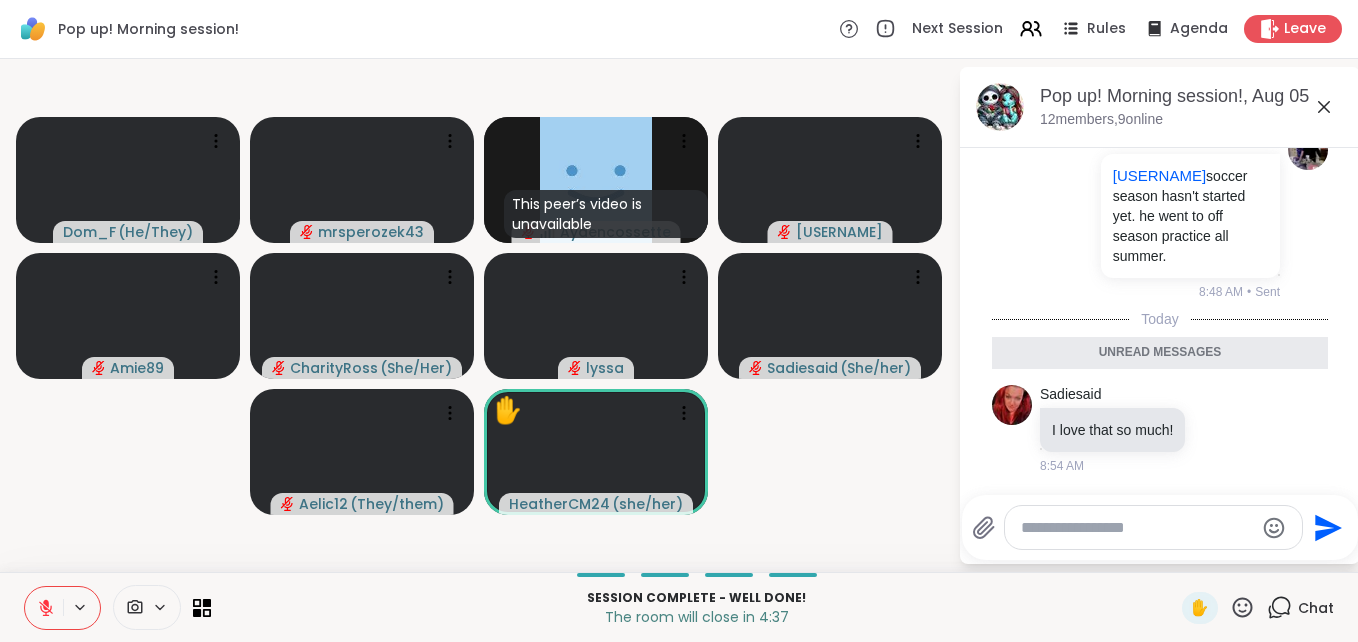 click 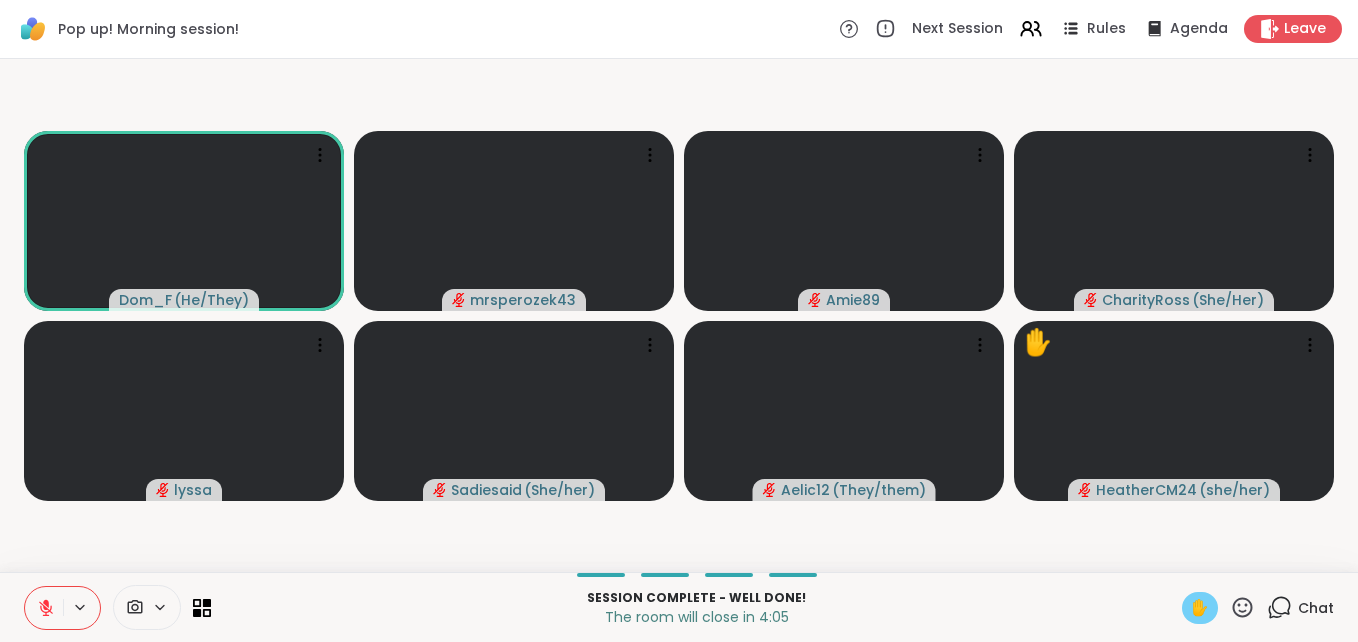 click on "✋" at bounding box center (1200, 608) 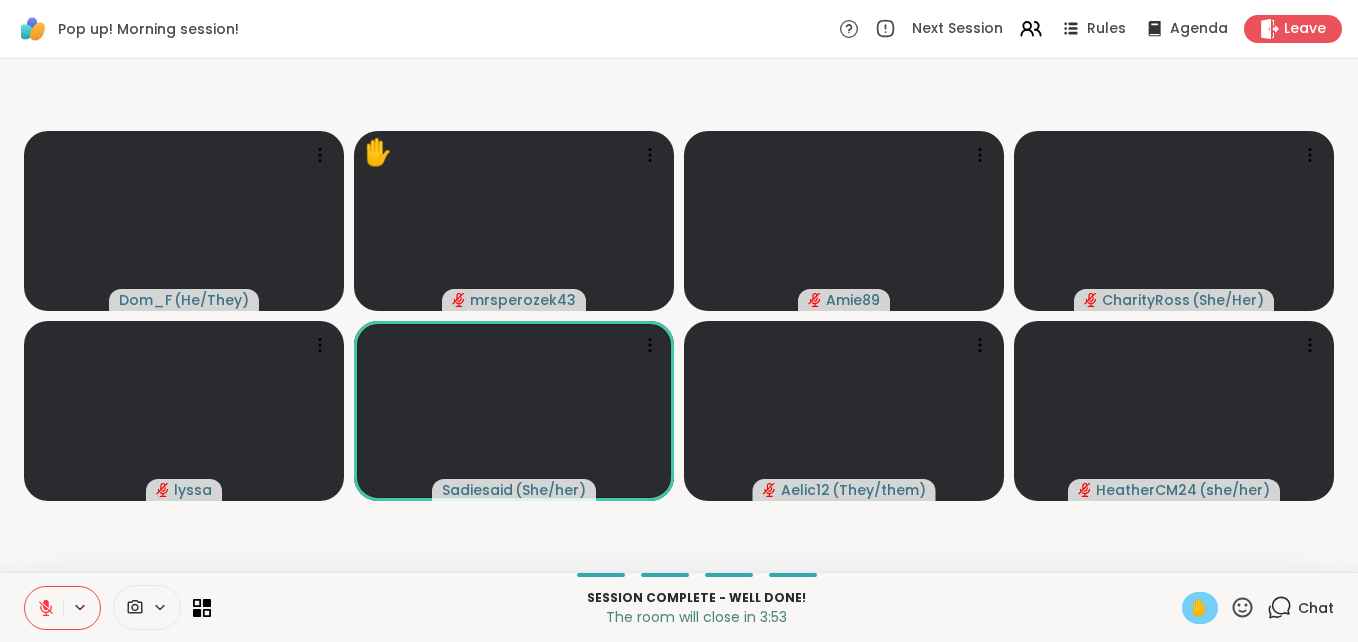 click on "✋" at bounding box center (1200, 608) 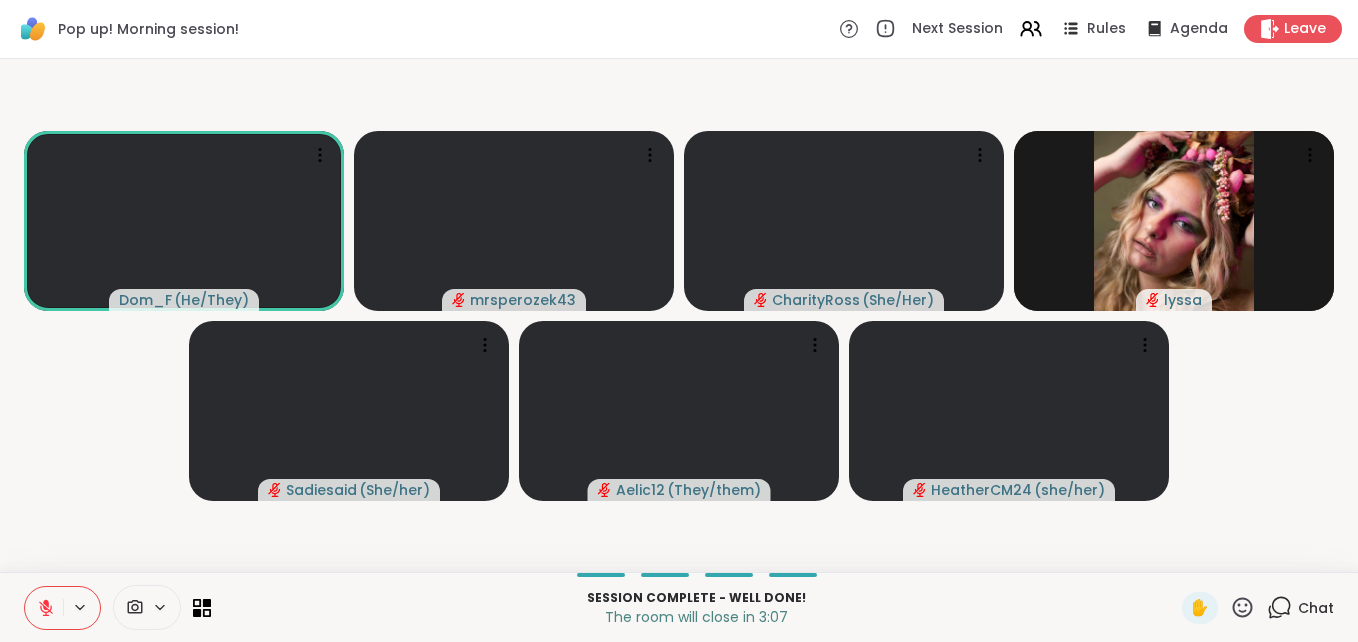 click 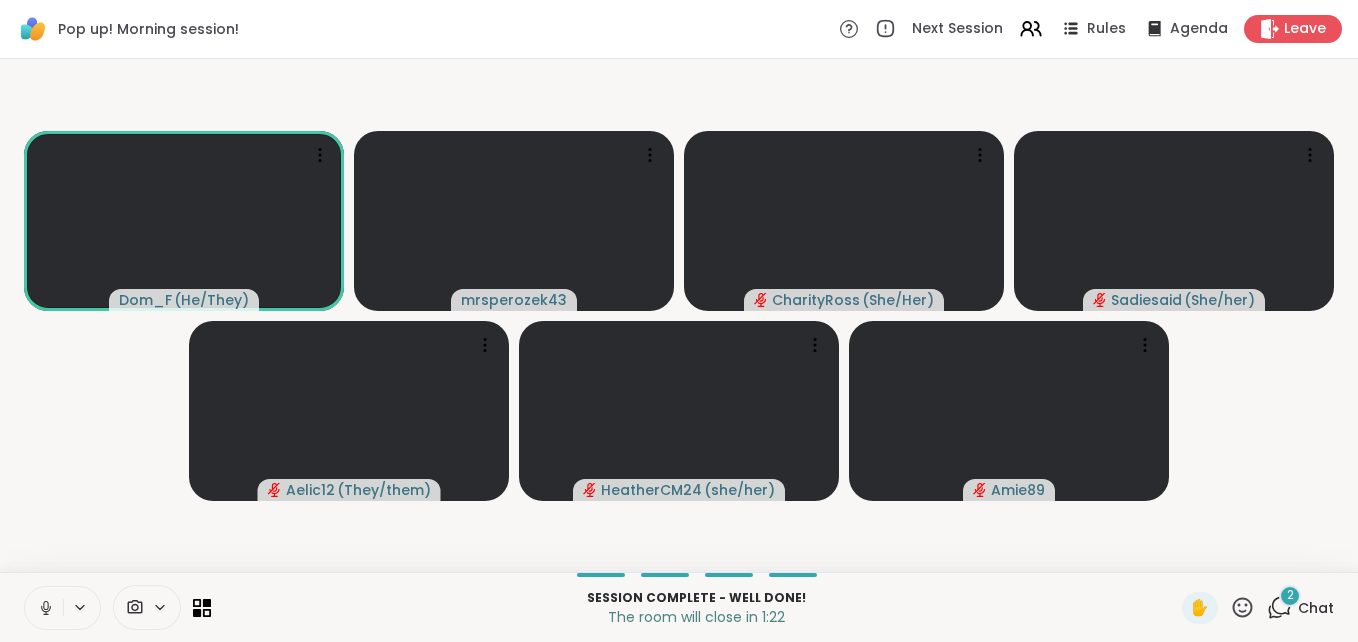 click 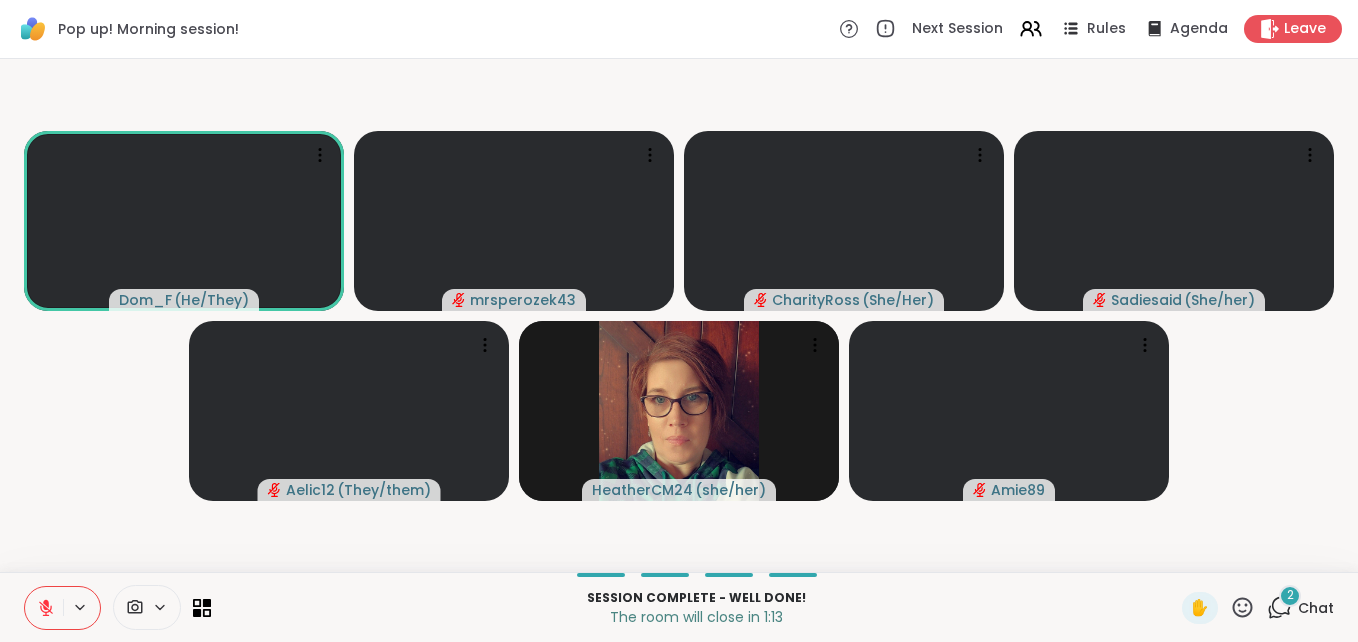click on "2" at bounding box center (1290, 595) 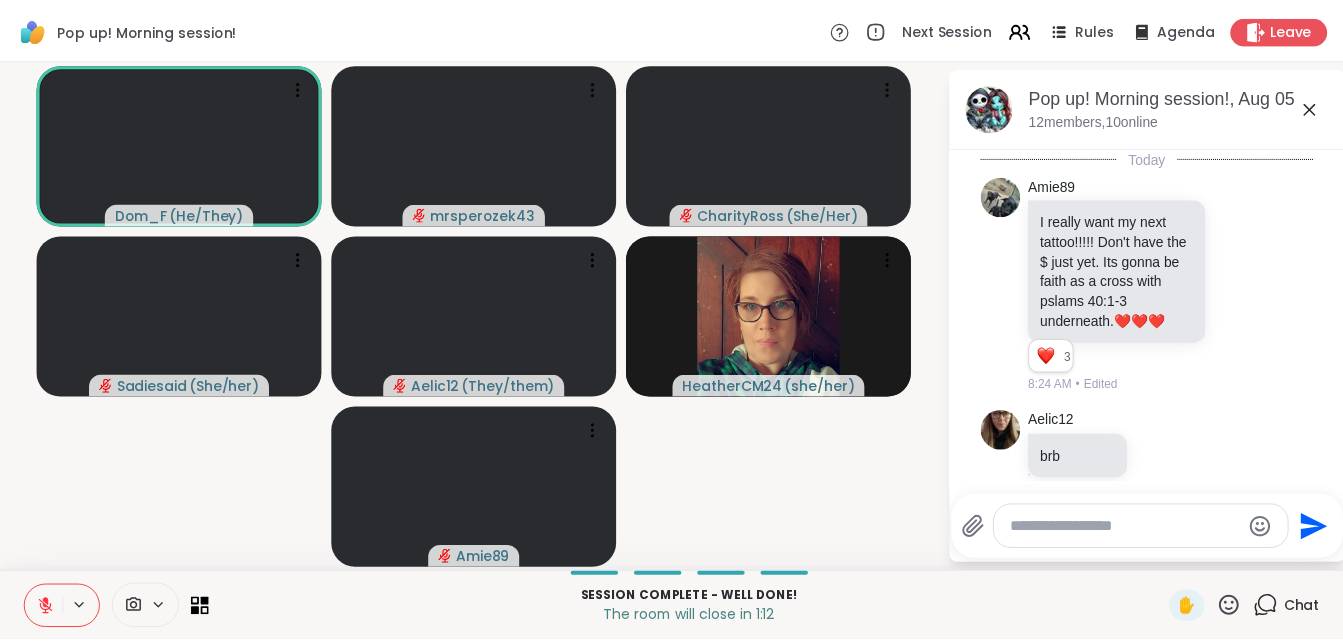scroll, scrollTop: 1061, scrollLeft: 0, axis: vertical 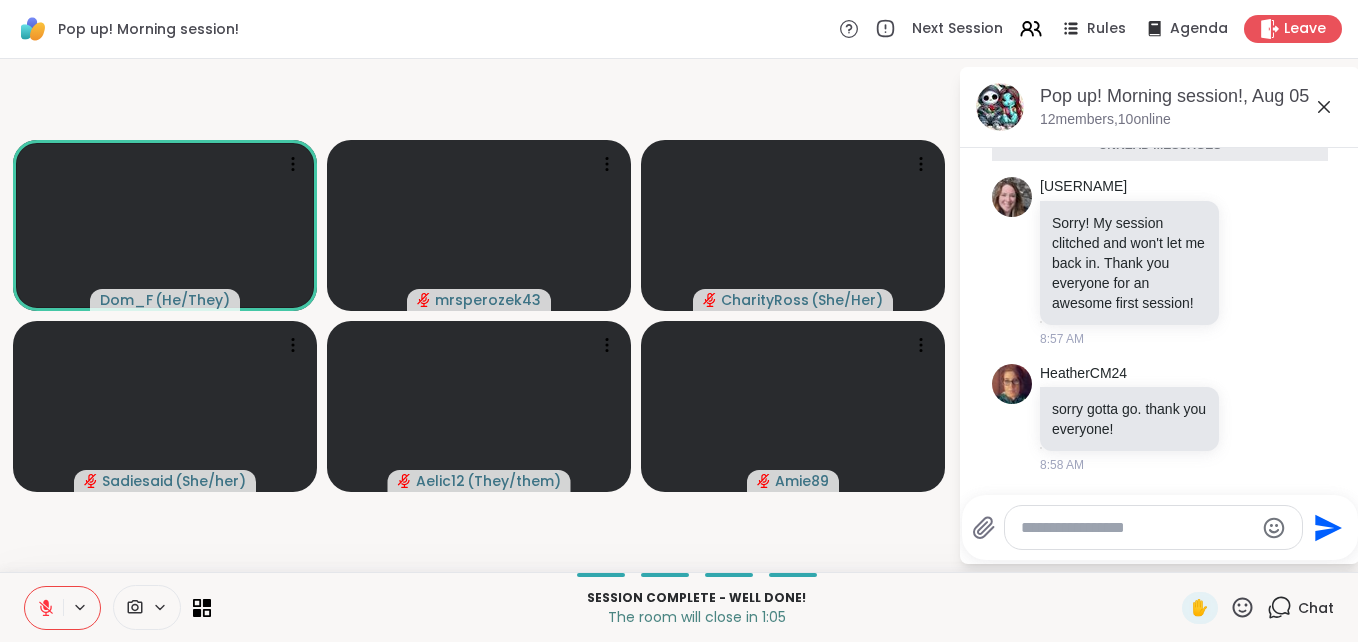 click 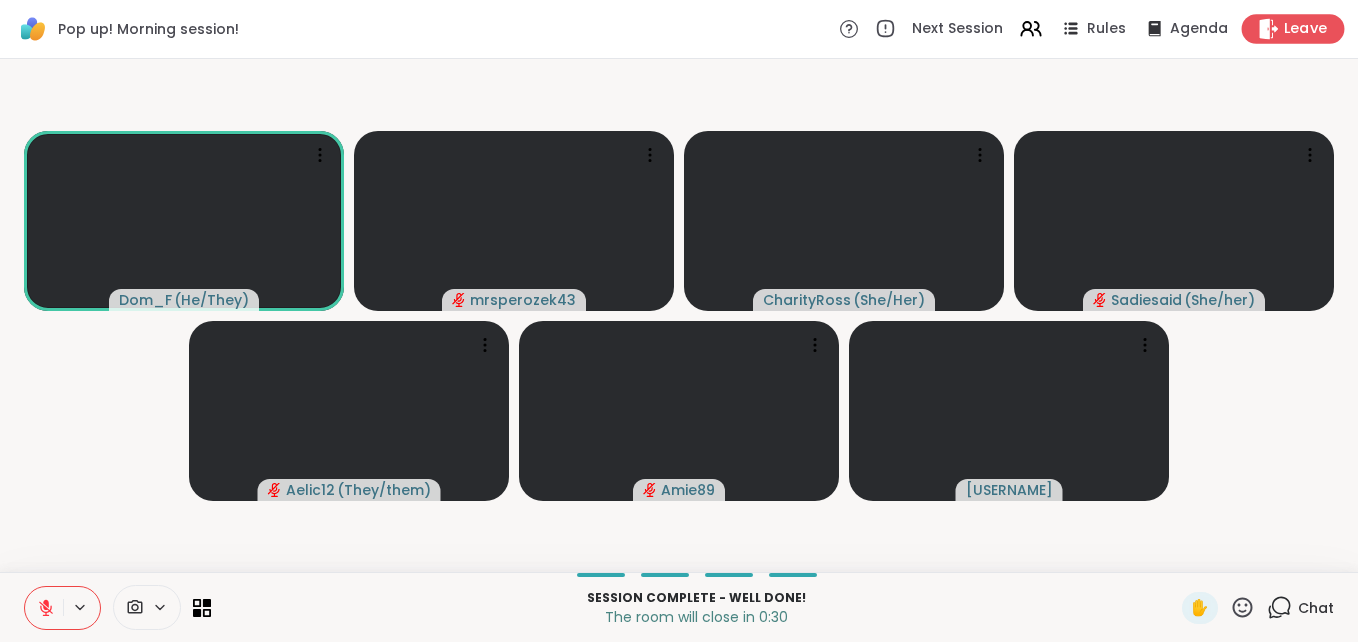 click on "Leave" at bounding box center [1306, 29] 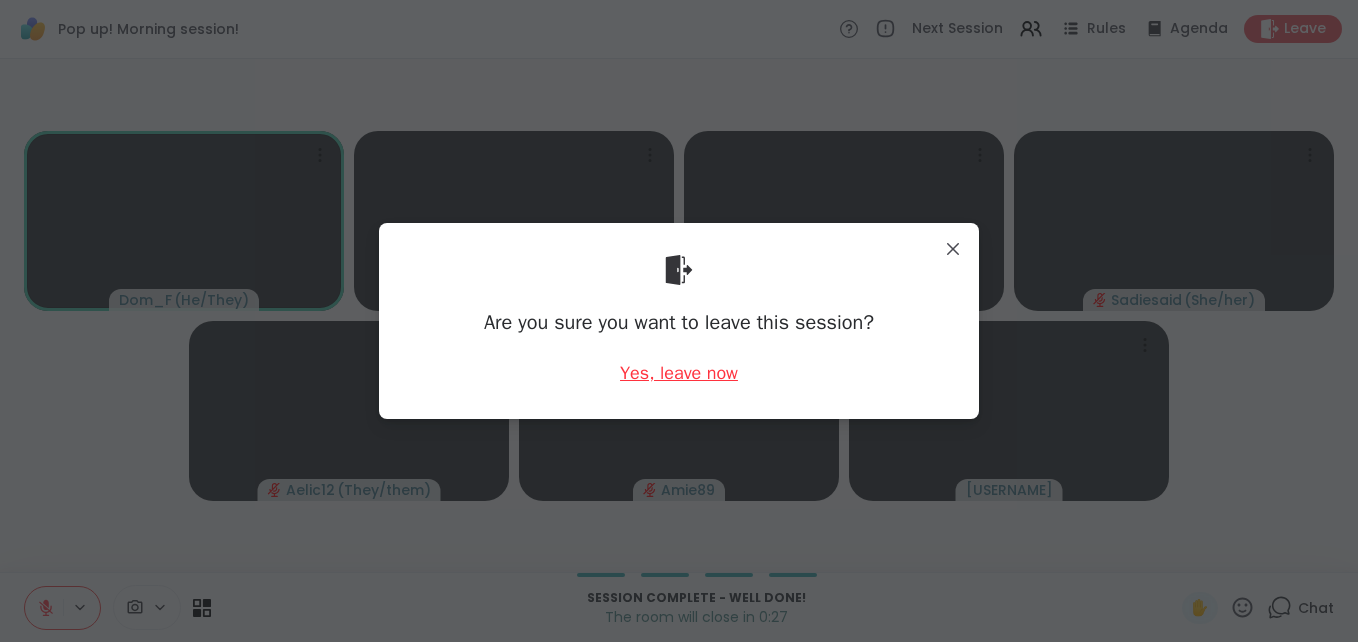 click on "Yes, leave now" at bounding box center (679, 373) 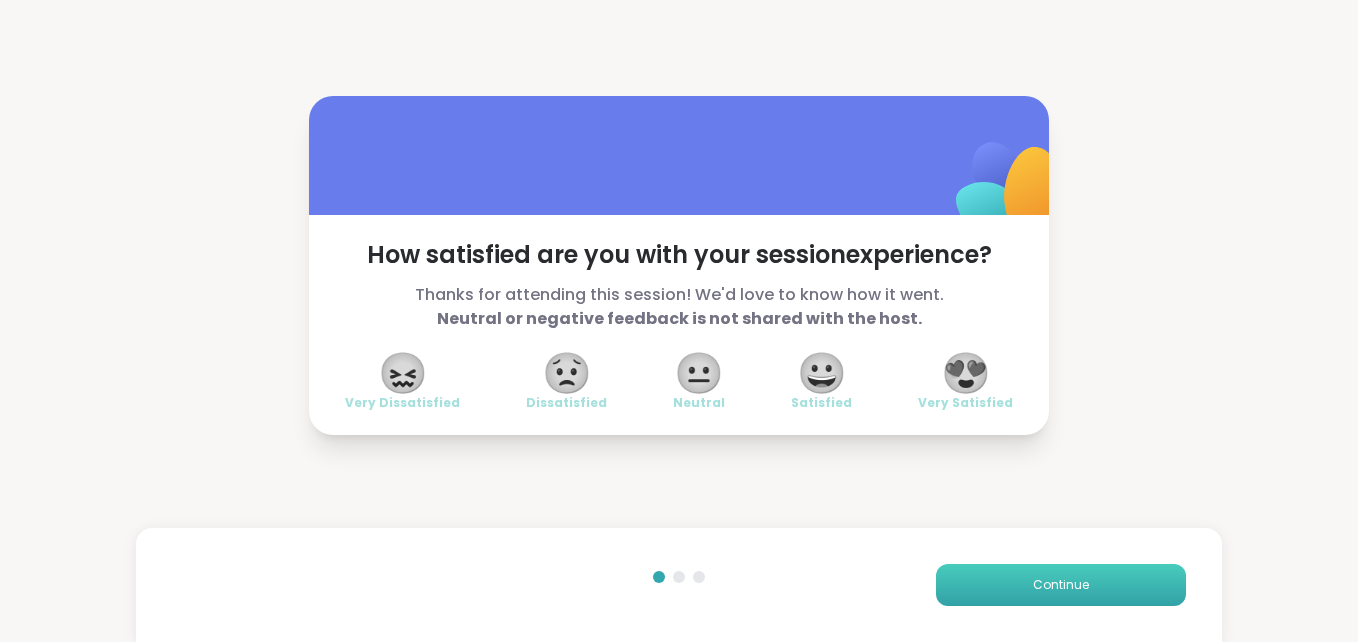 click on "Continue" at bounding box center [1061, 585] 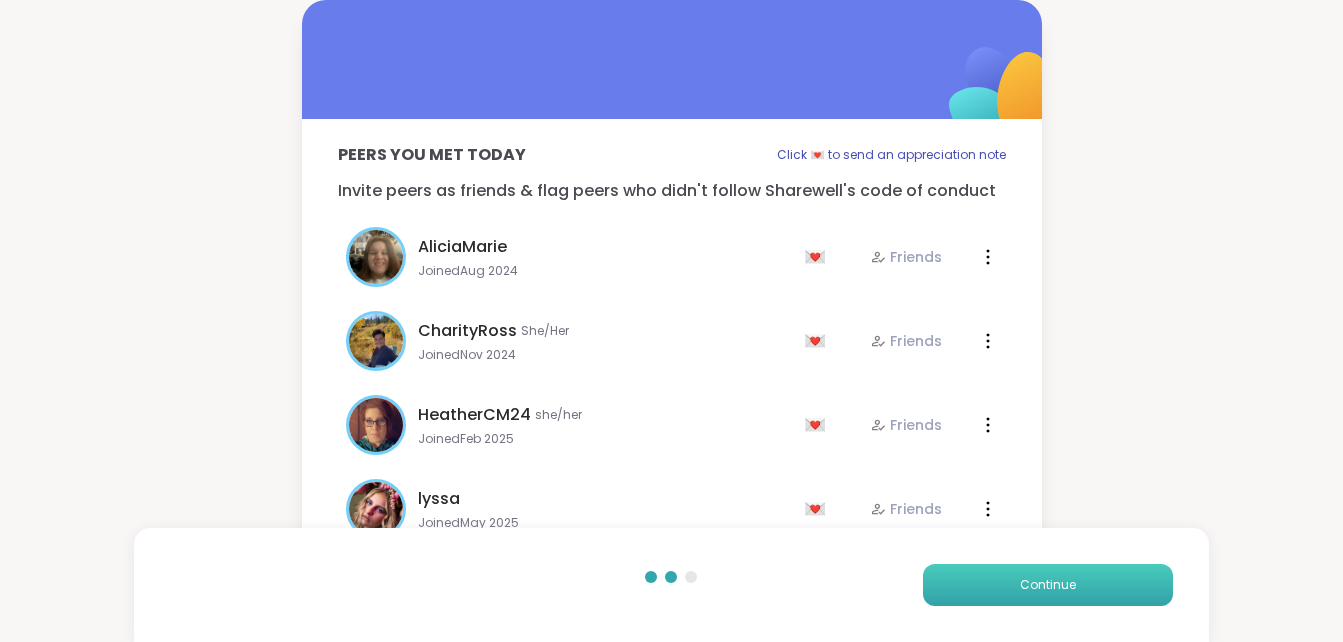 click on "Continue" at bounding box center [1048, 585] 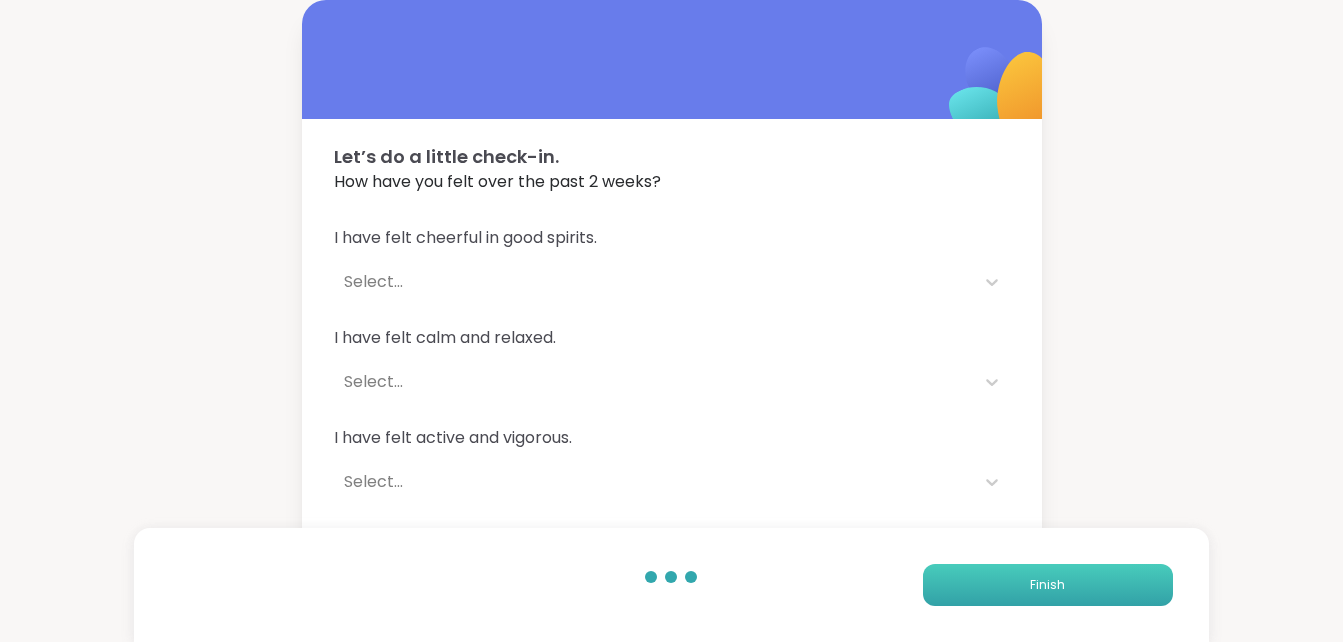 click on "Finish" at bounding box center [1048, 585] 